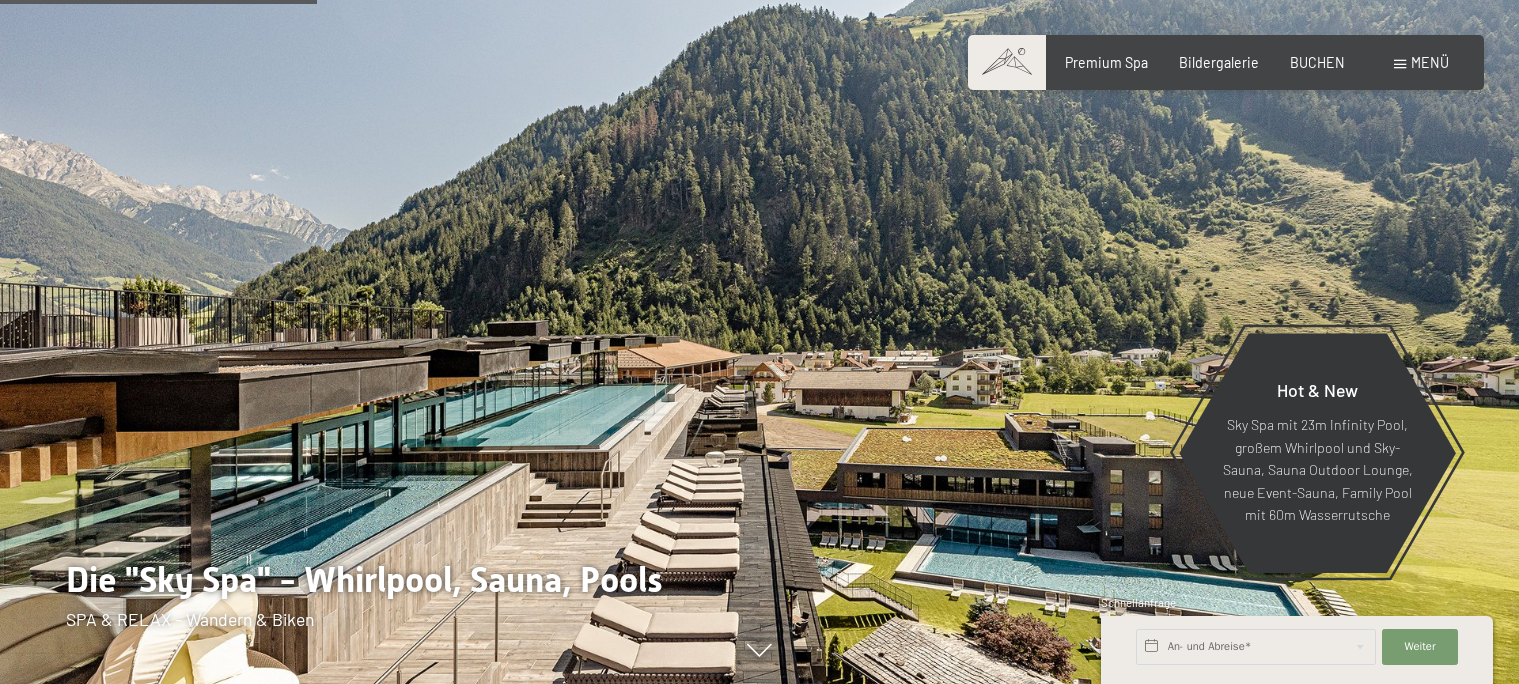 scroll, scrollTop: 1974, scrollLeft: 0, axis: vertical 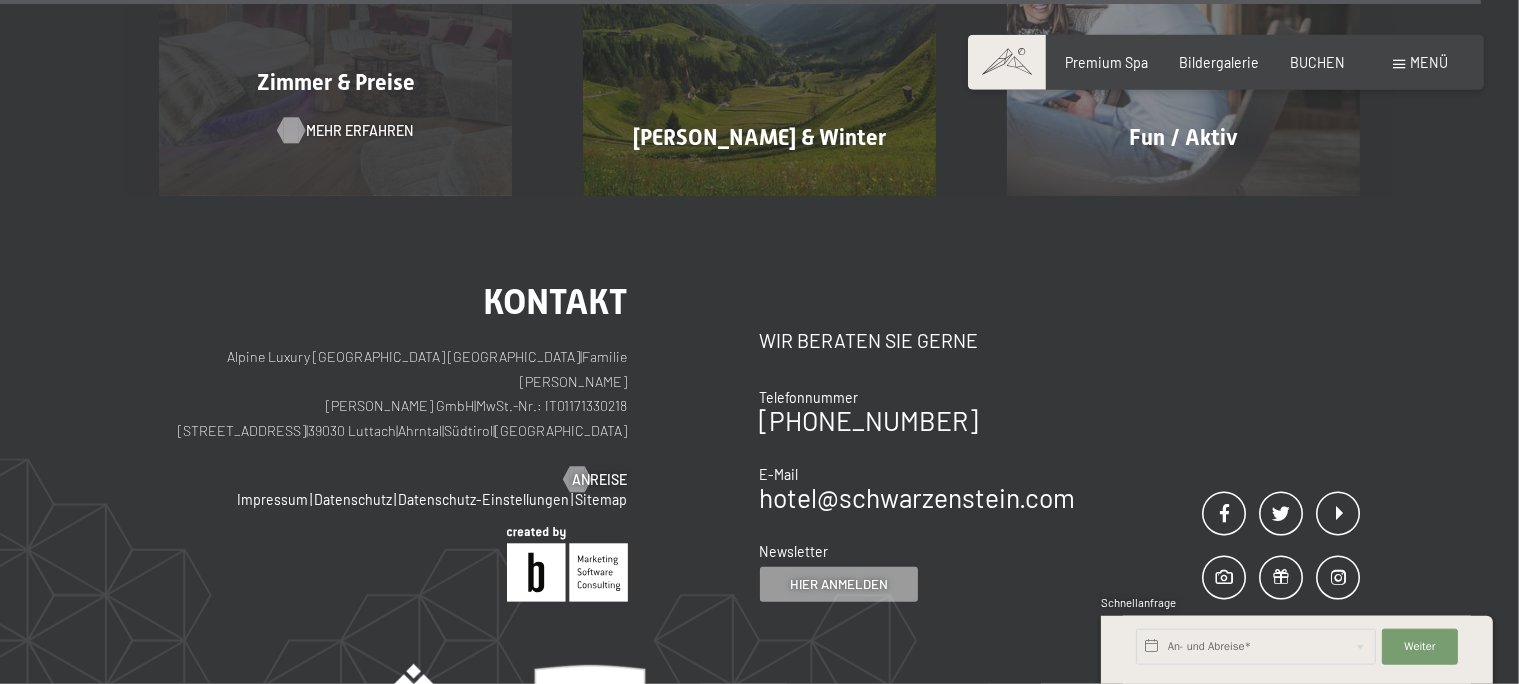 click on "Mehr erfahren" at bounding box center [360, 131] 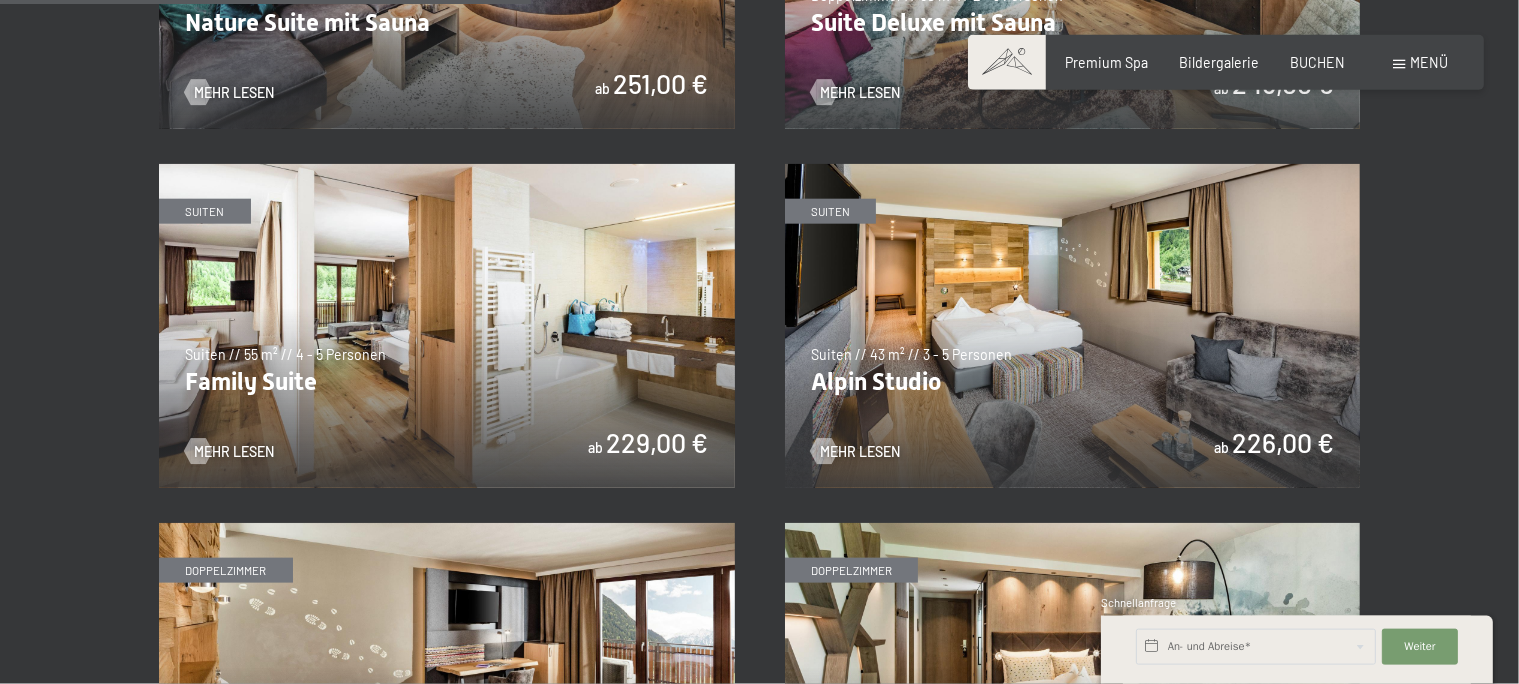 scroll, scrollTop: 2099, scrollLeft: 0, axis: vertical 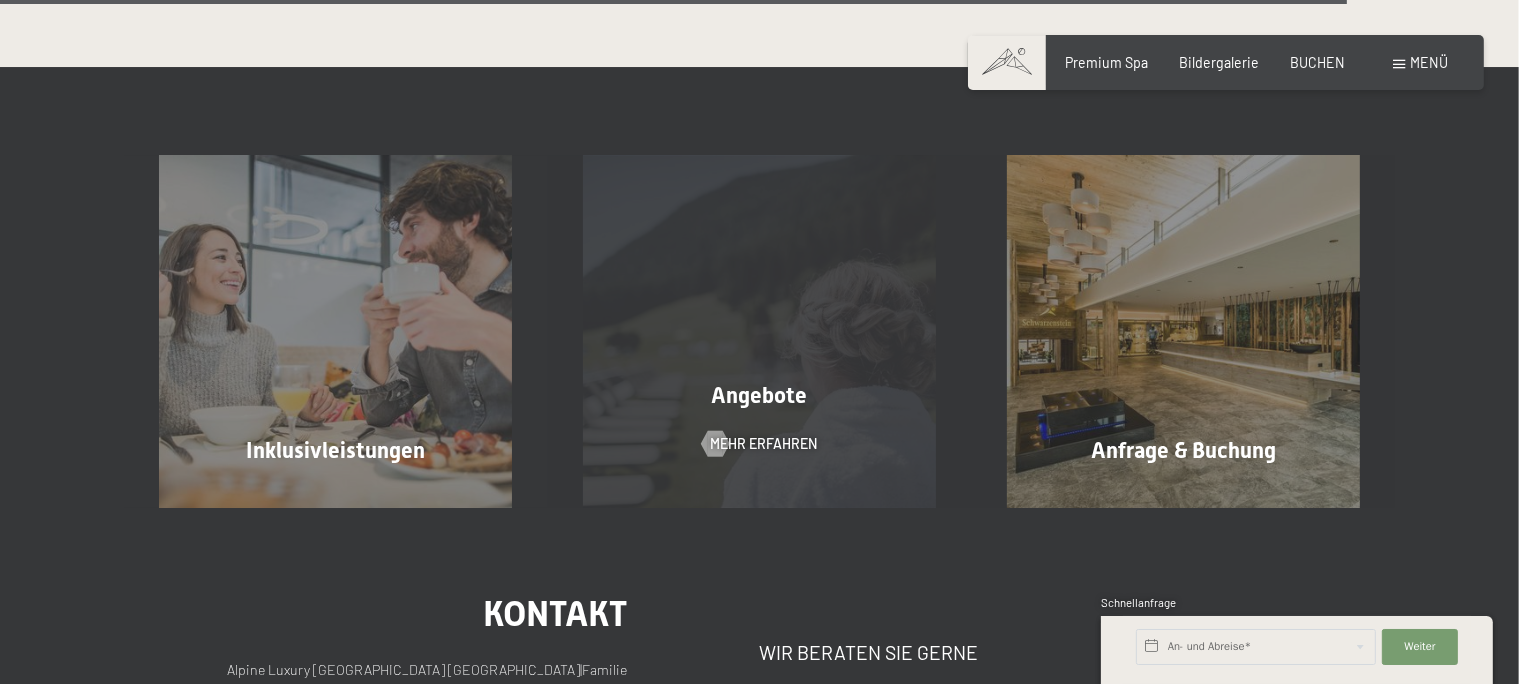 click on "Angebote           Mehr erfahren" at bounding box center (760, 331) 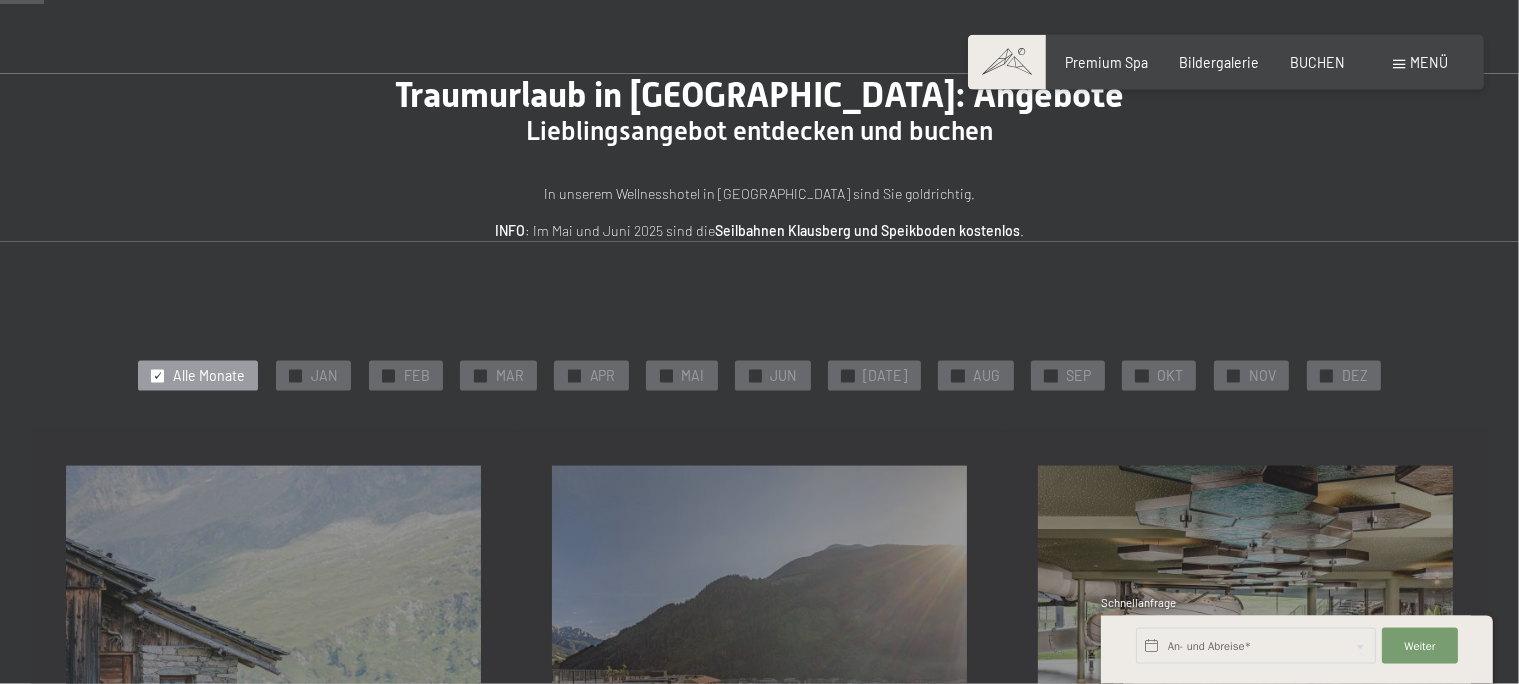 scroll, scrollTop: 92, scrollLeft: 0, axis: vertical 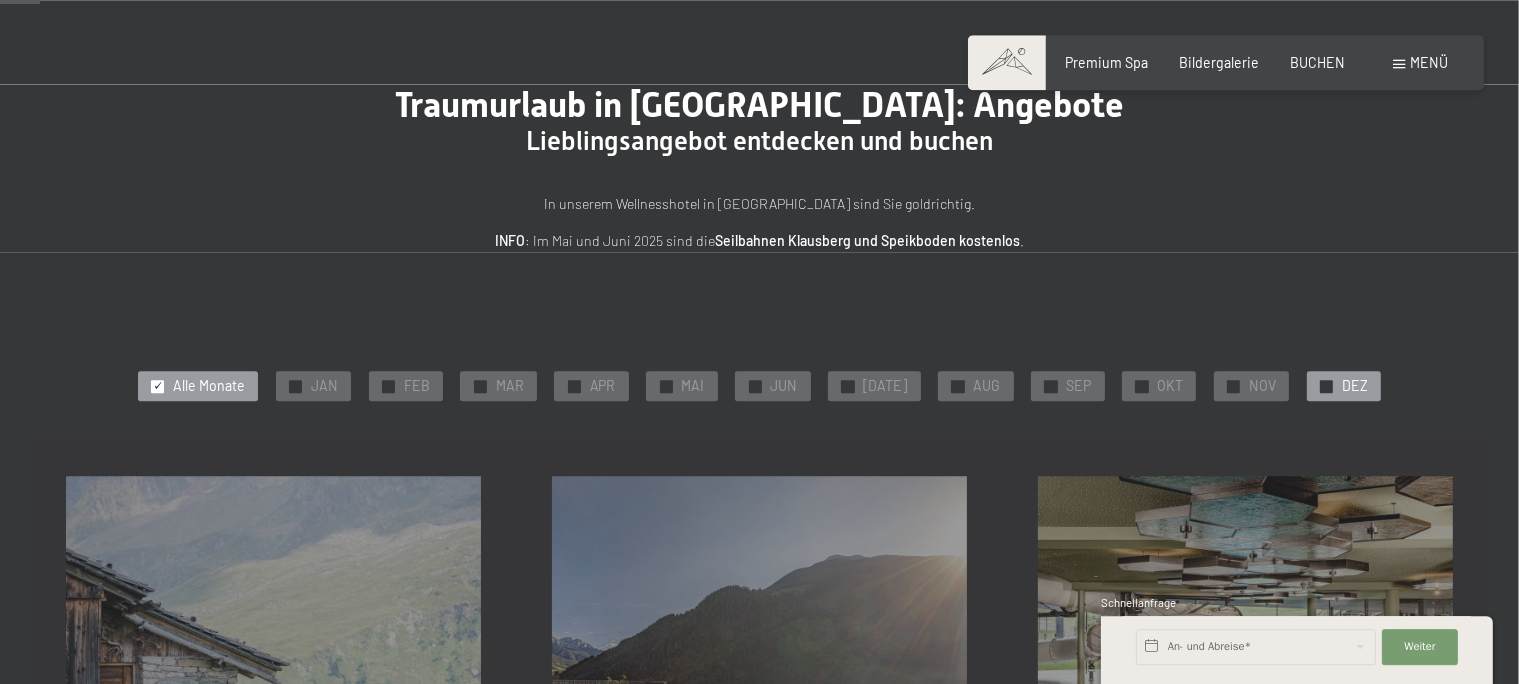 click on "DEZ" at bounding box center [1355, 386] 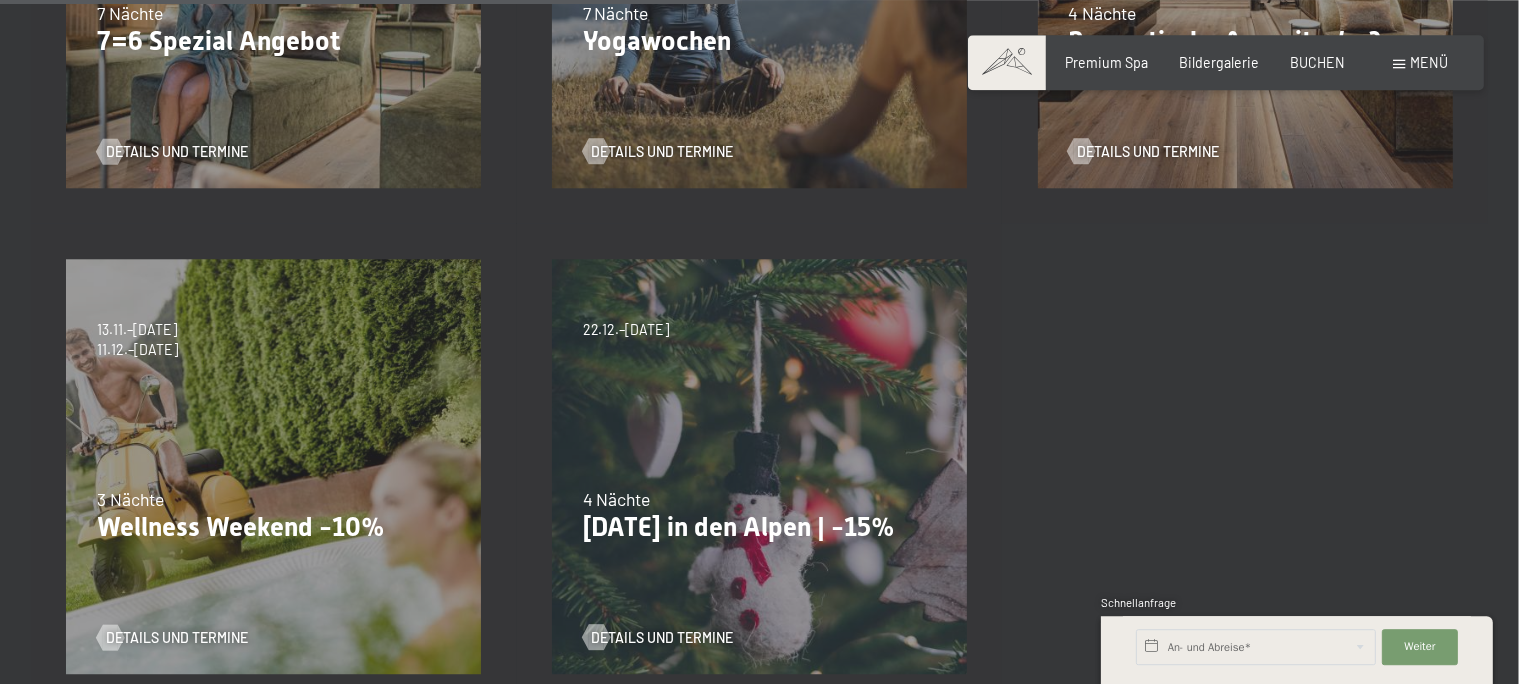 scroll, scrollTop: 1296, scrollLeft: 0, axis: vertical 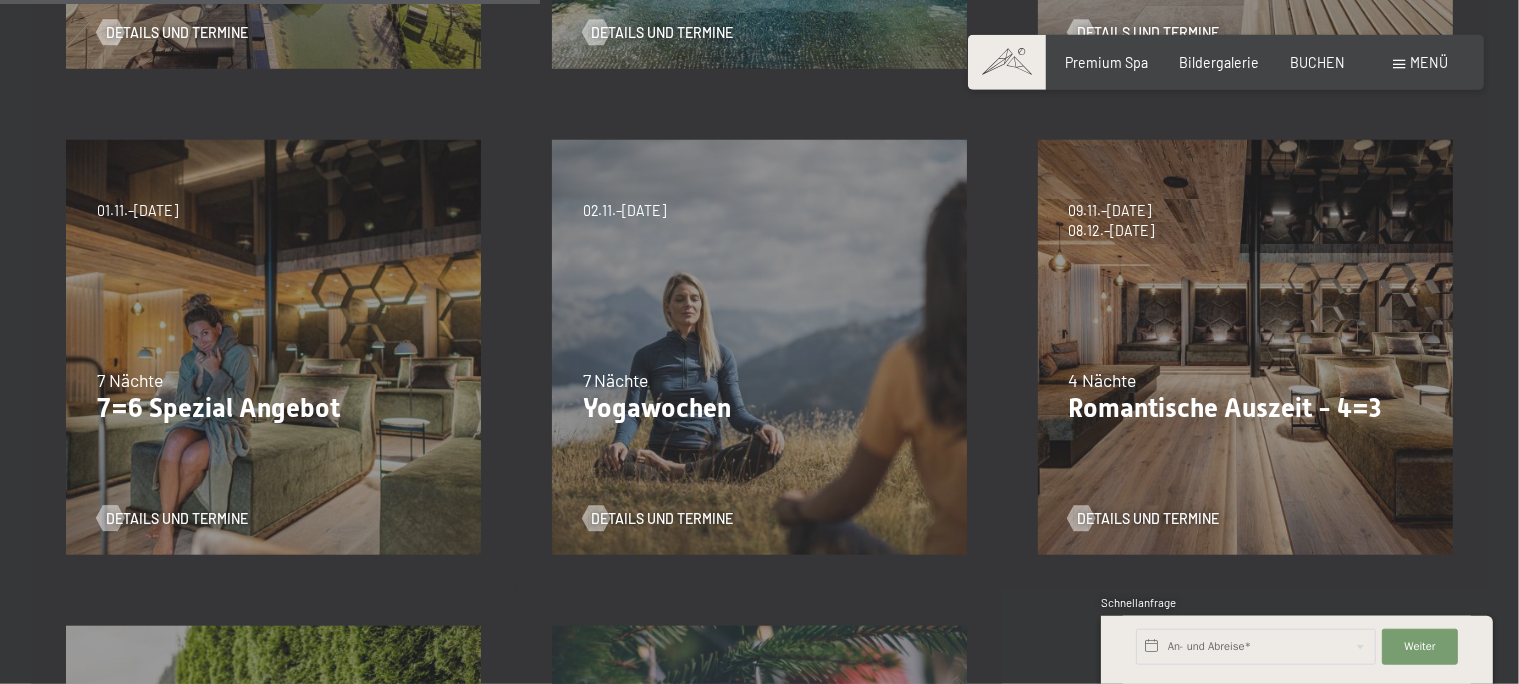 click on "4 Nächte" at bounding box center (1245, 380) 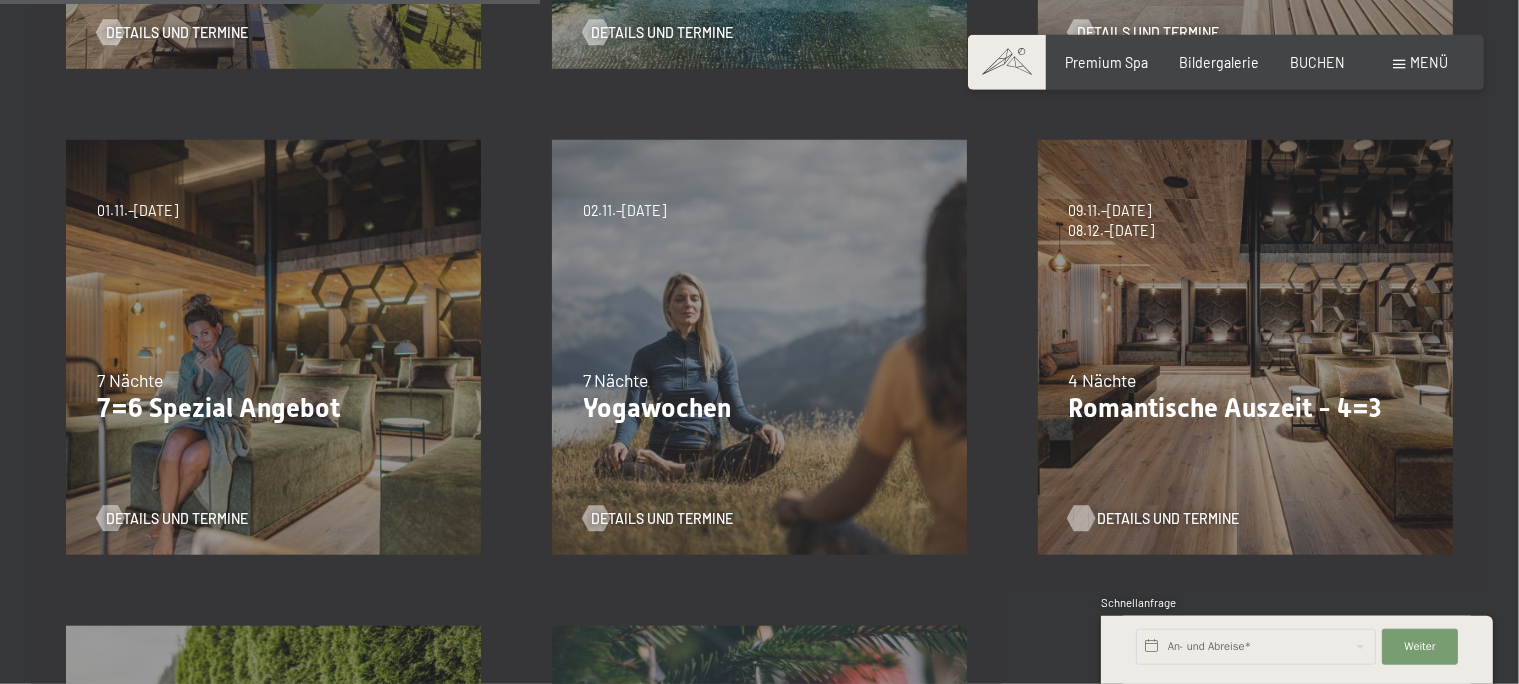 click on "Details und Termine" at bounding box center (1168, 519) 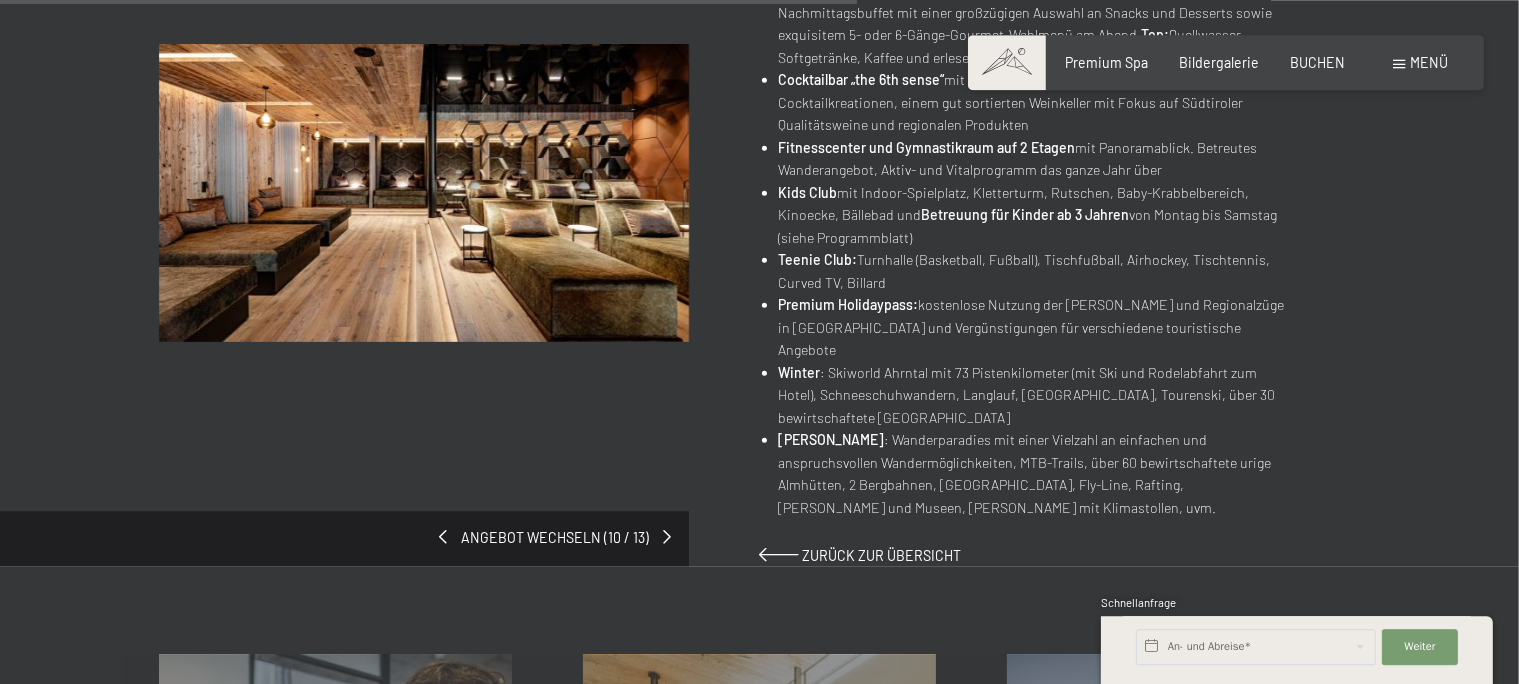 scroll, scrollTop: 1275, scrollLeft: 0, axis: vertical 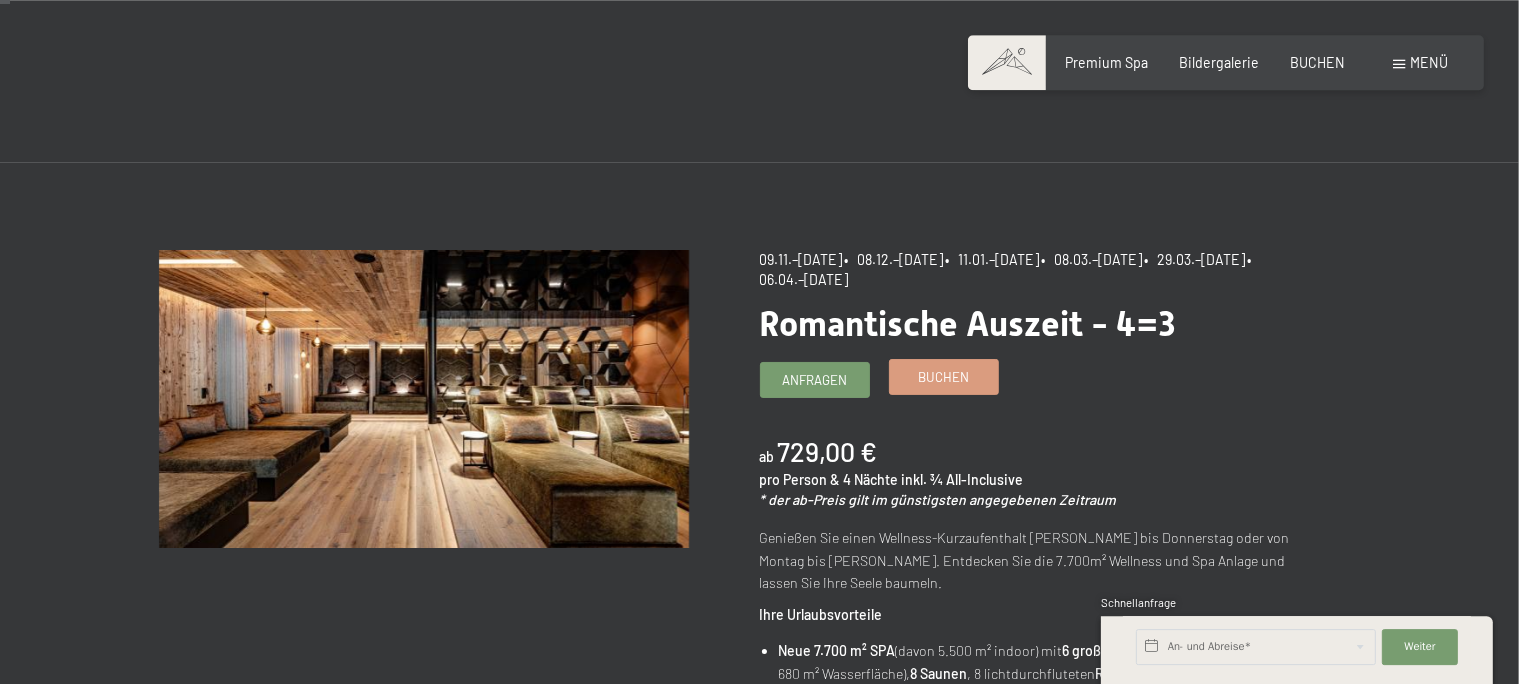 click on "Buchen" at bounding box center (943, 377) 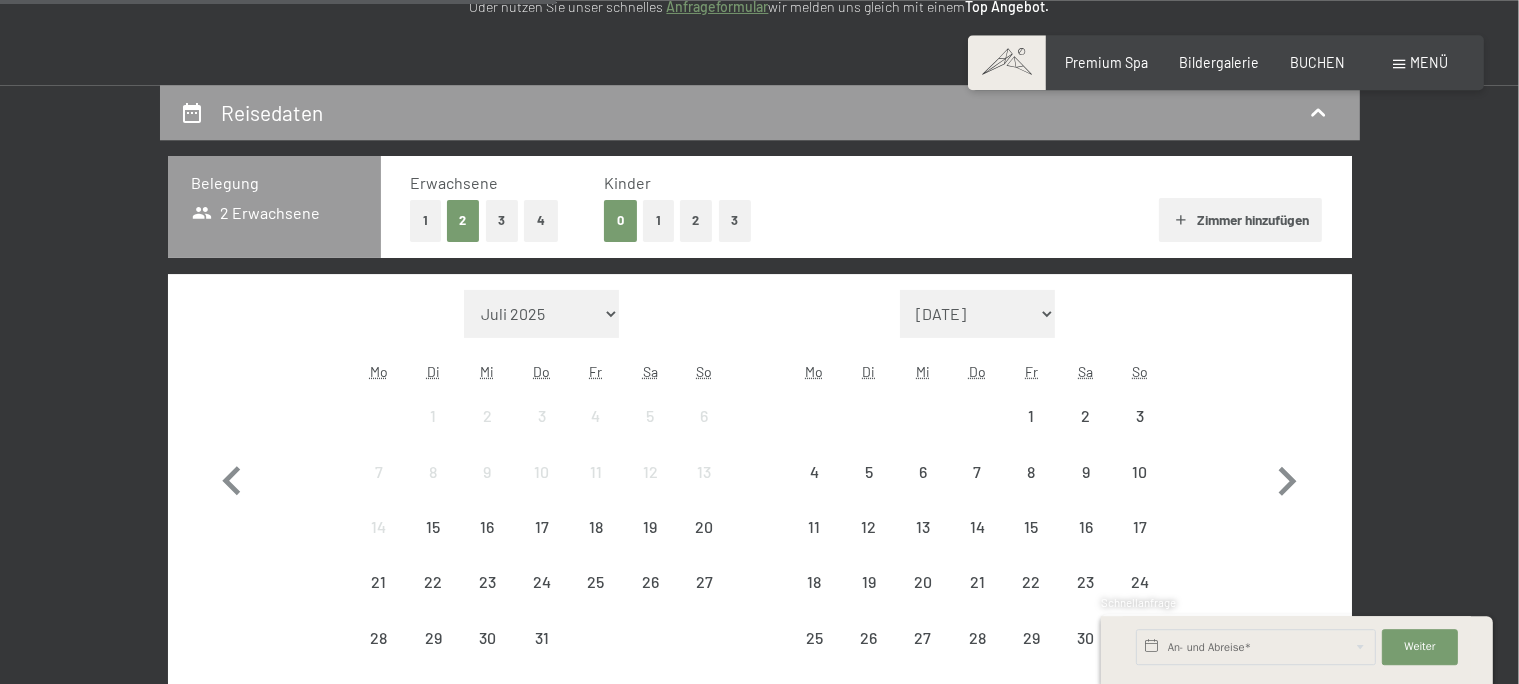 select on "[DATE]" 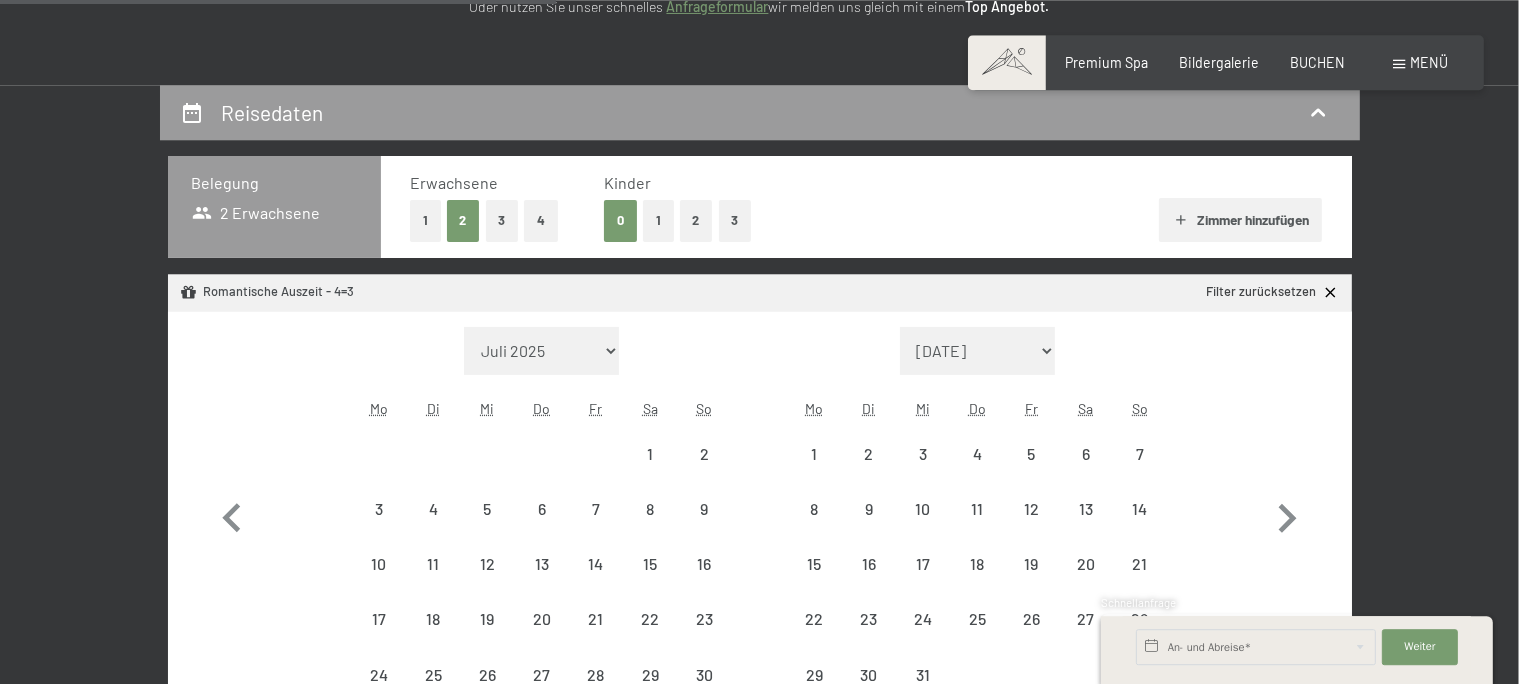 scroll, scrollTop: 335, scrollLeft: 0, axis: vertical 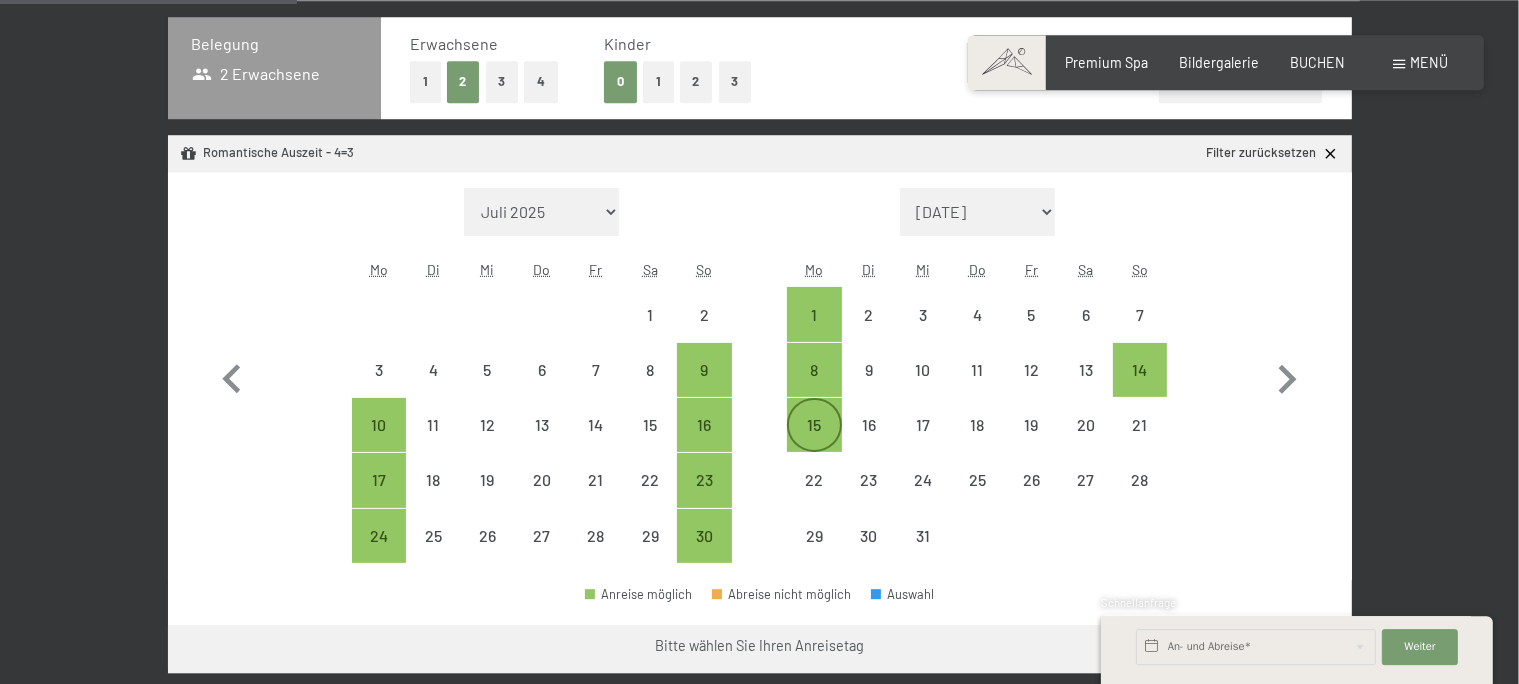 click on "15" at bounding box center [814, 442] 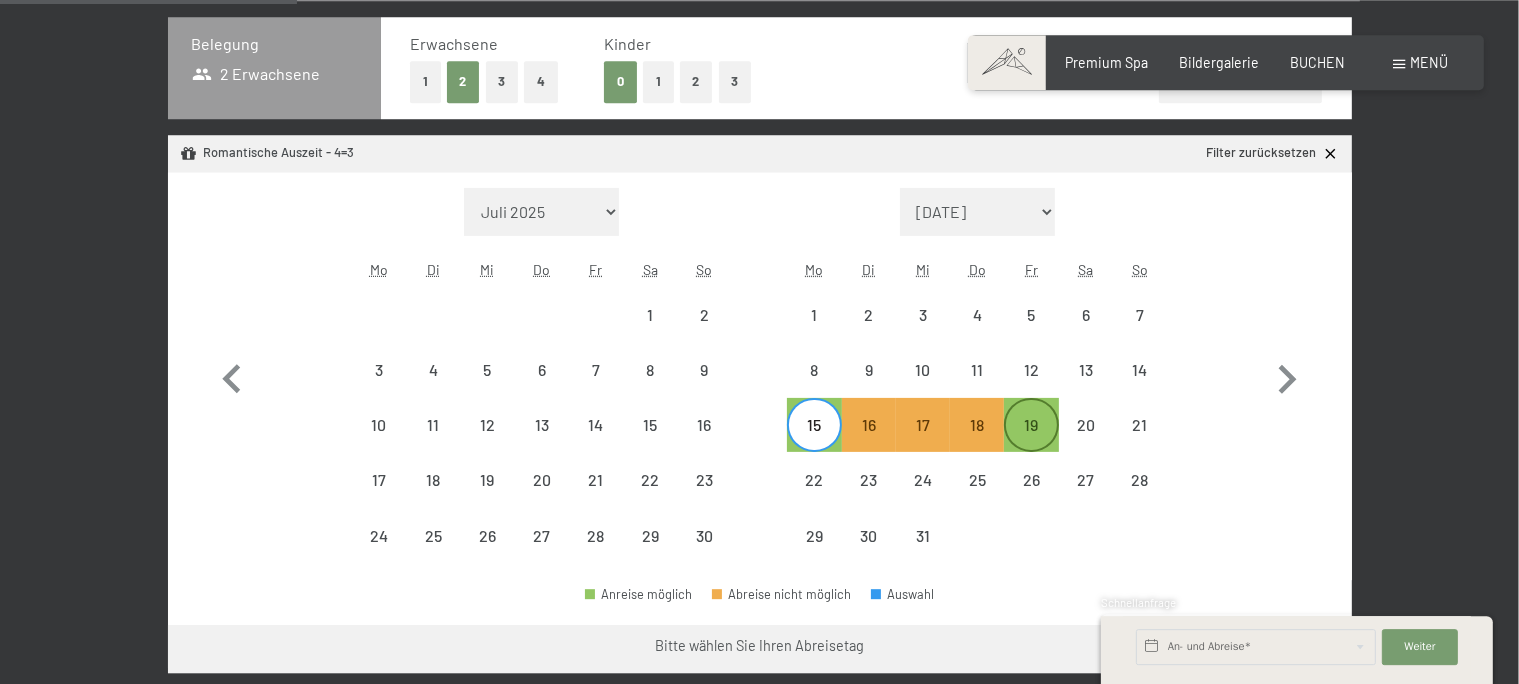 click on "19" at bounding box center (1031, 442) 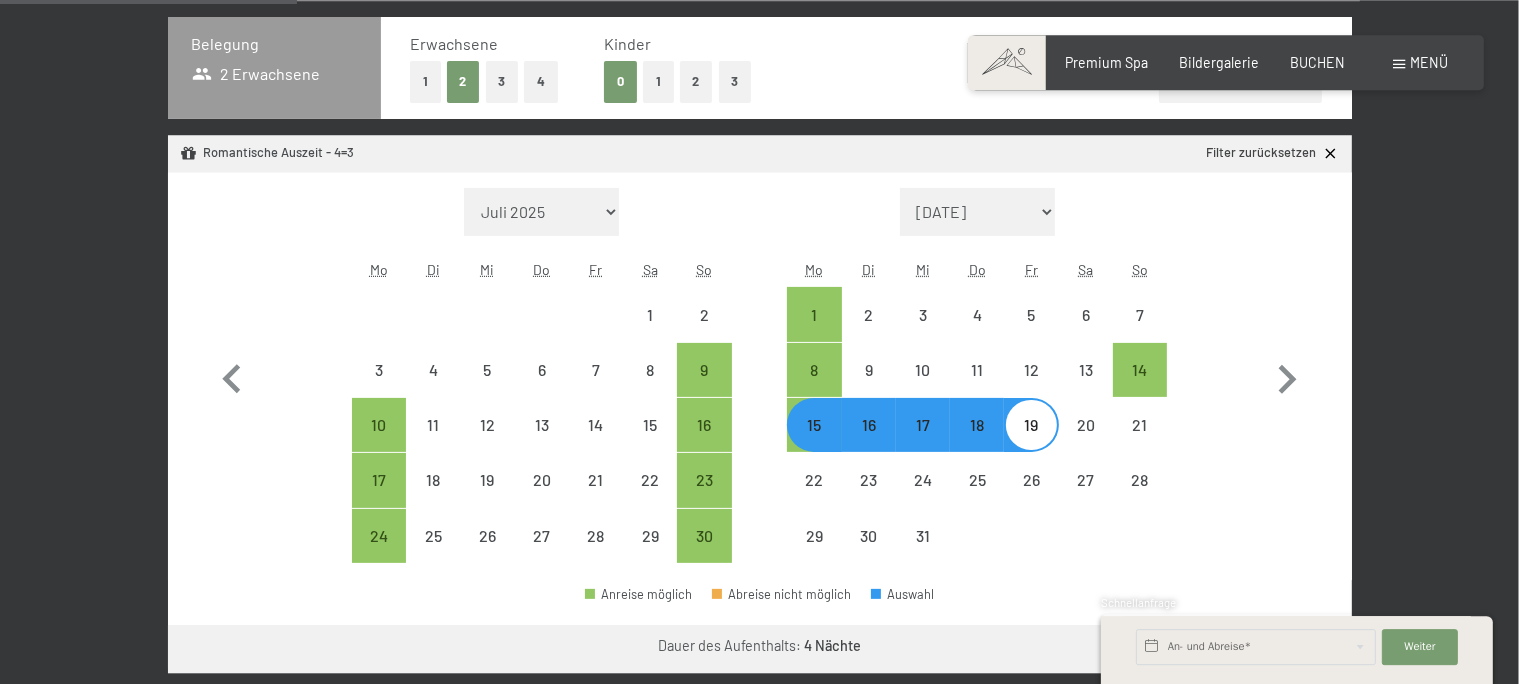 select on "[DATE]" 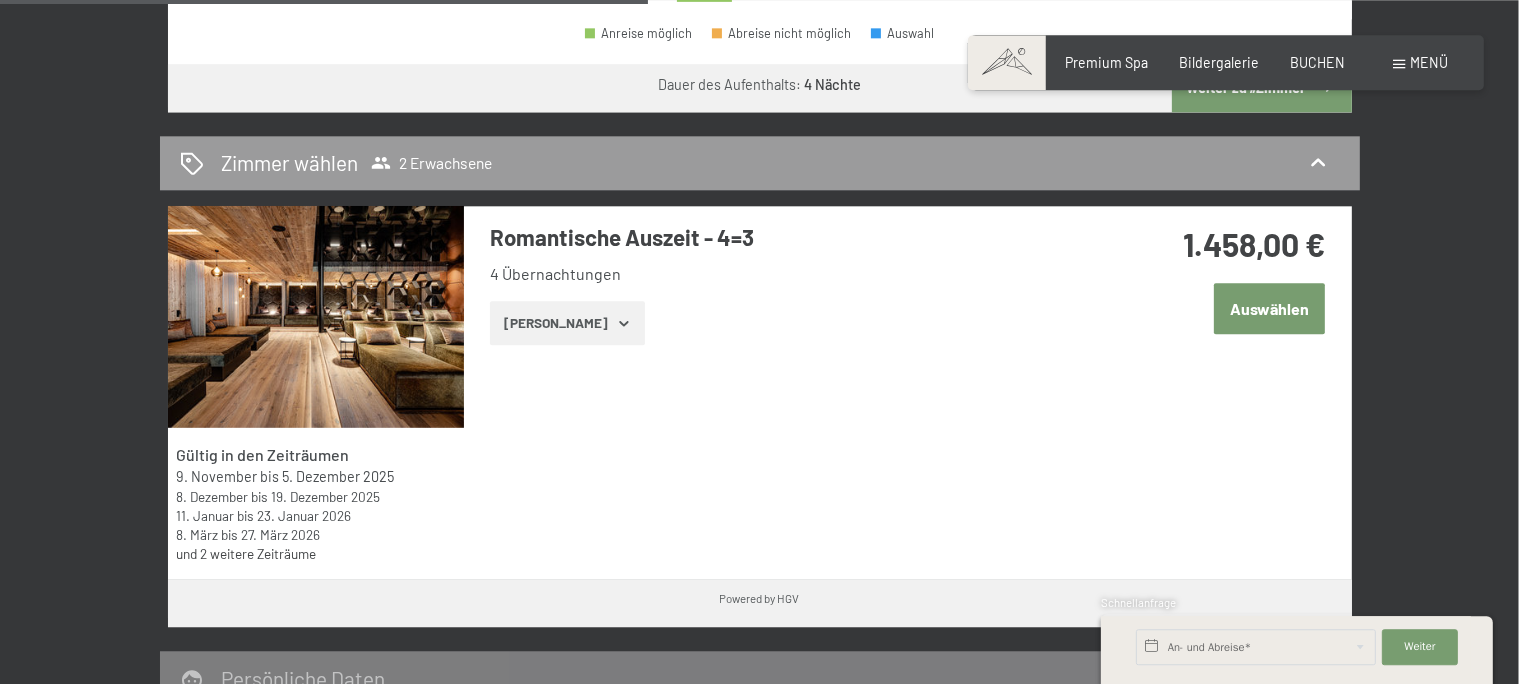 scroll, scrollTop: 1042, scrollLeft: 0, axis: vertical 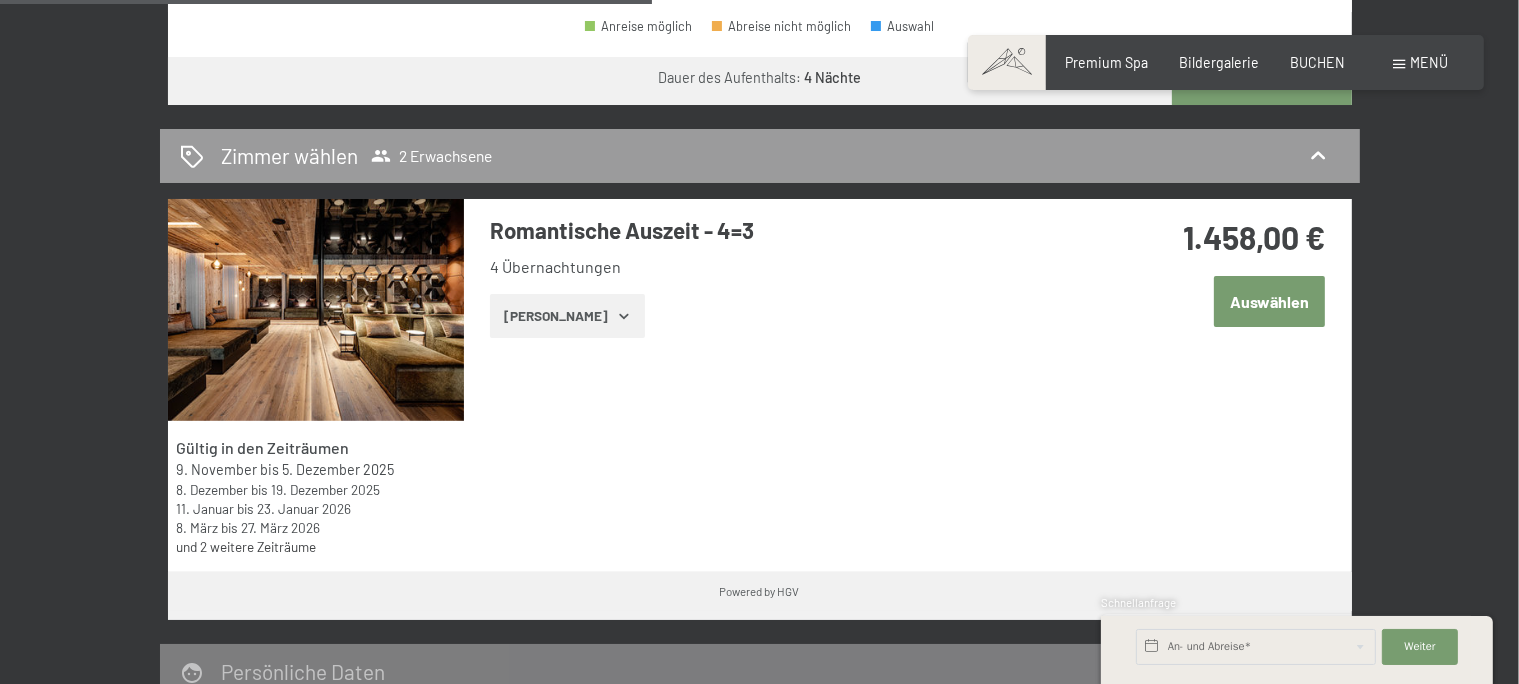 click 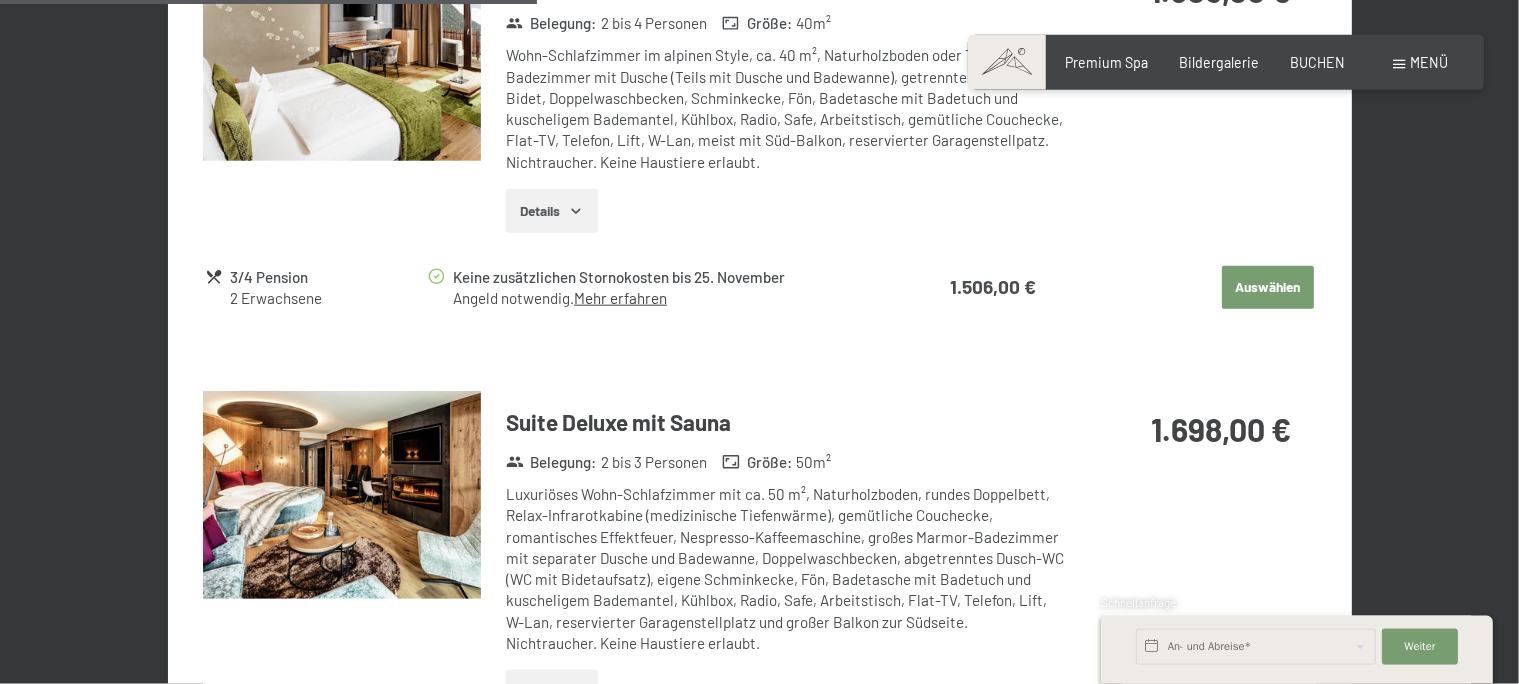 scroll, scrollTop: 2193, scrollLeft: 0, axis: vertical 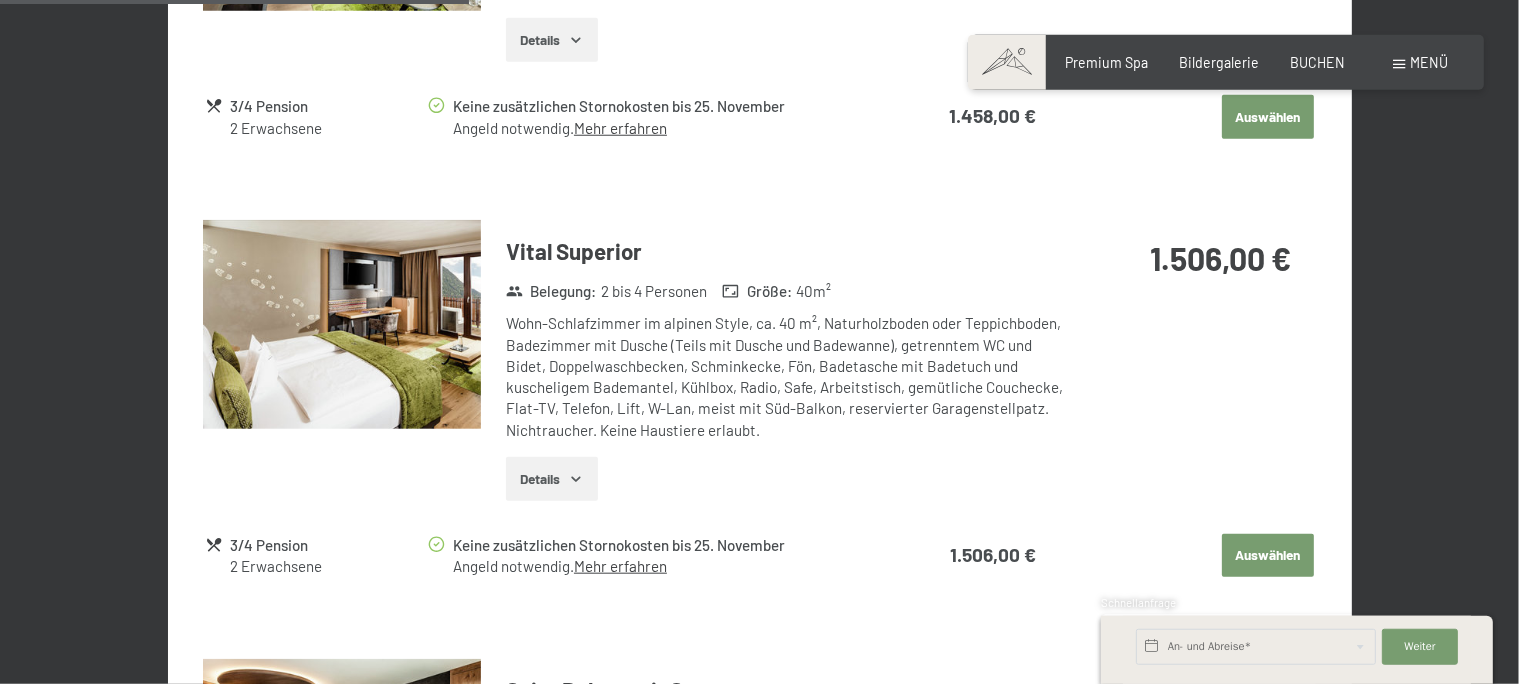 click on "Auswählen" at bounding box center [1268, 556] 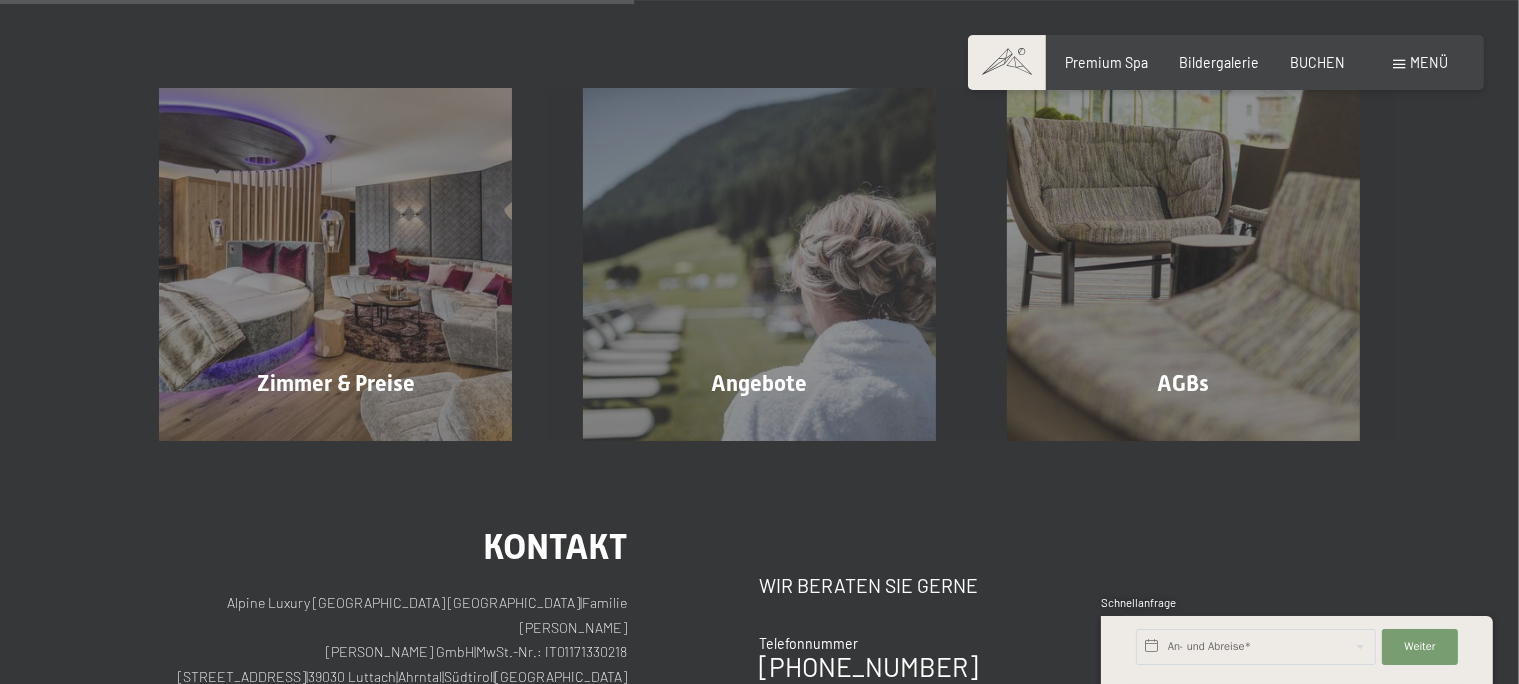 scroll, scrollTop: 1777, scrollLeft: 0, axis: vertical 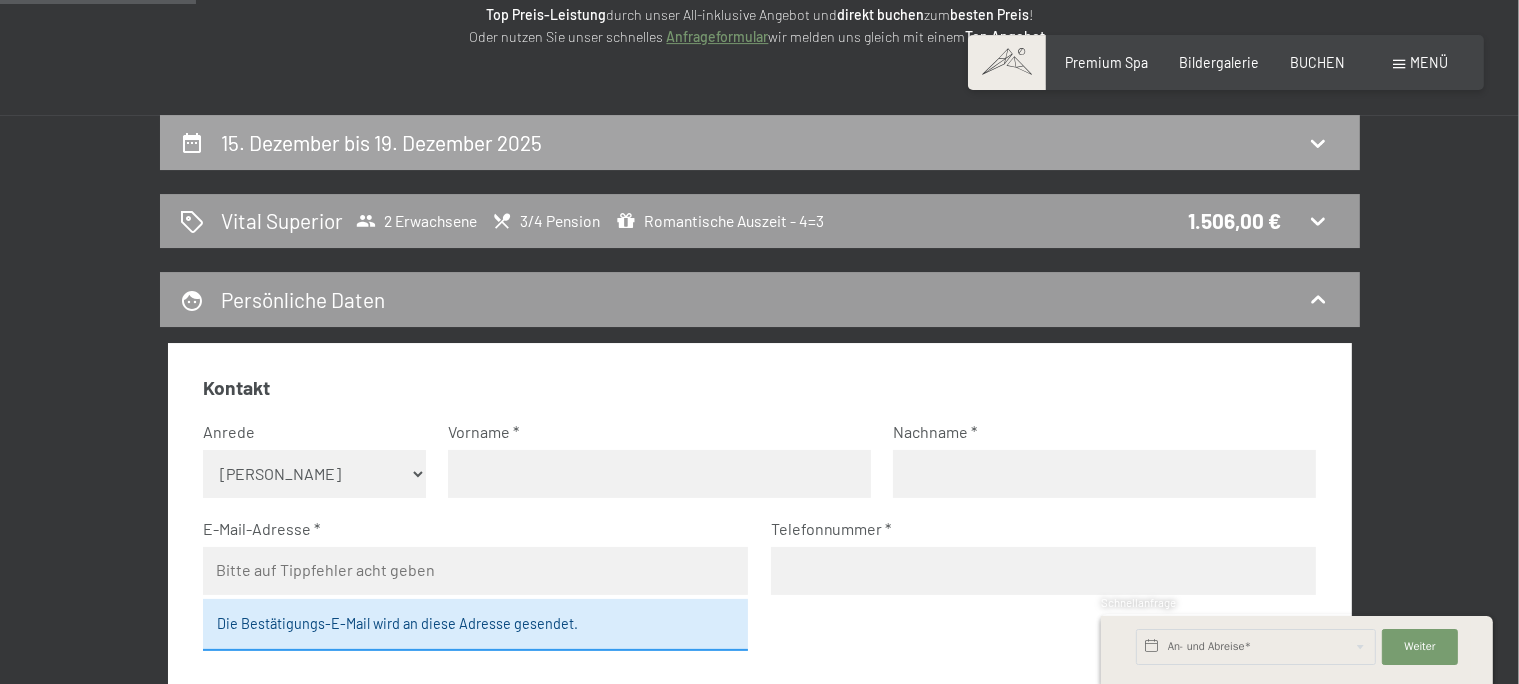 click 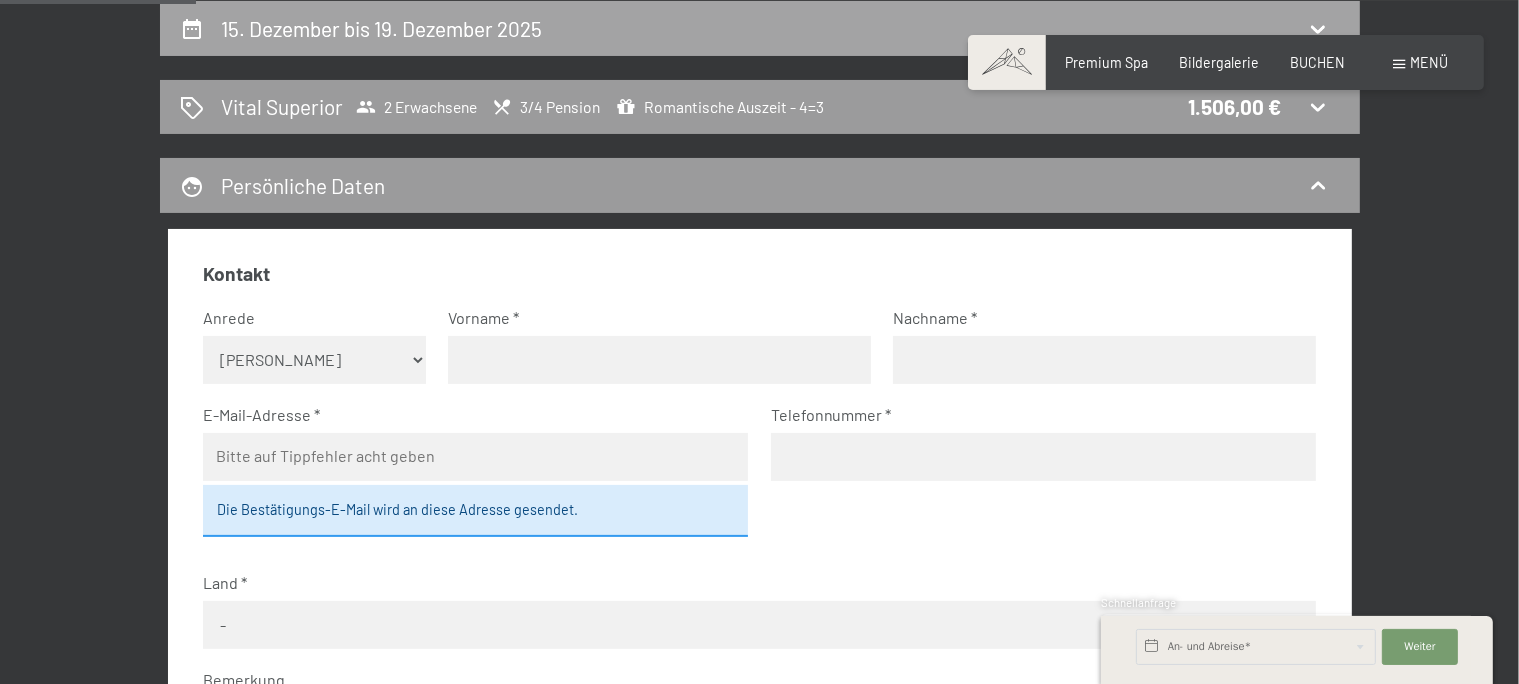 select on "[DATE]" 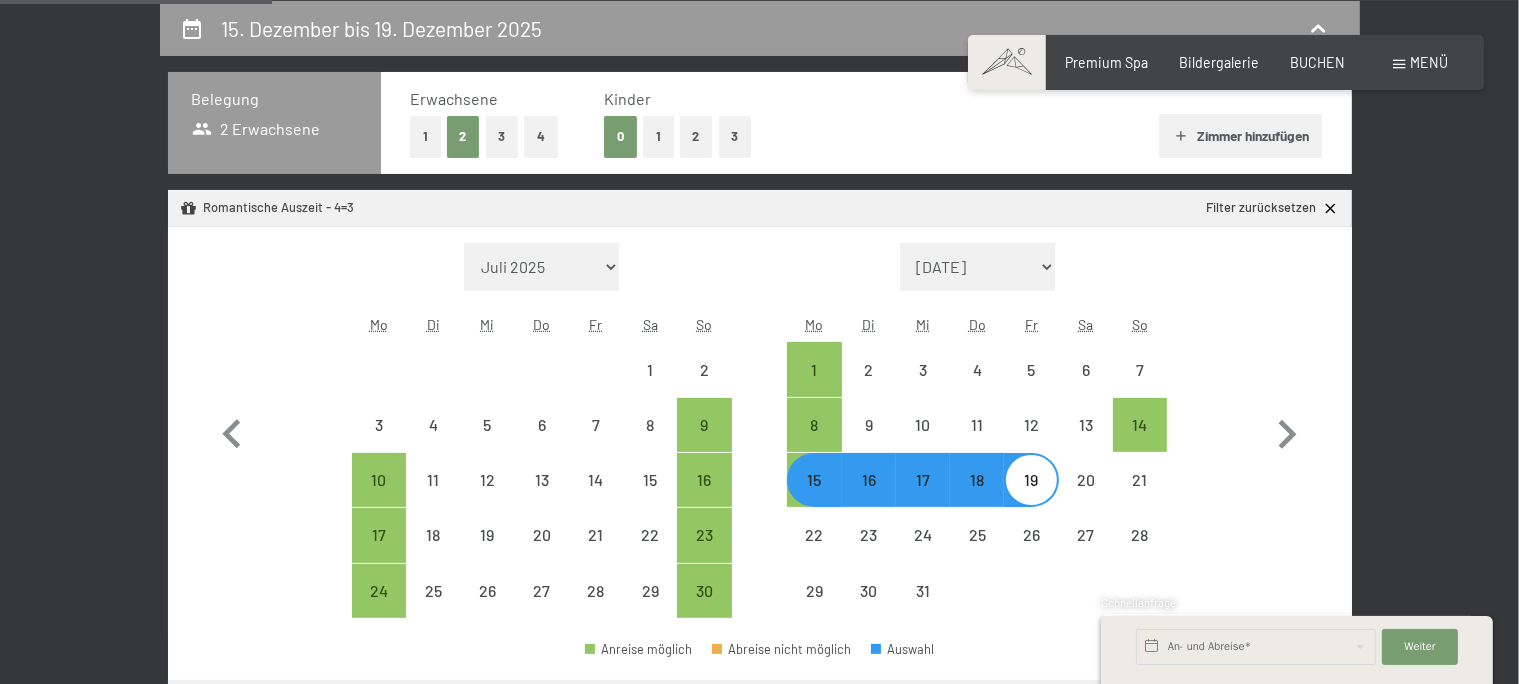 click on "[DATE] [DATE] Oktober 2025 [DATE] Dezember 2025 Januar 2026 Februar 2026 März 2026 [DATE] Mai 2026 Juni 2026 Juli [DATE] 2026 [DATE] Oktober 2026 [DATE] Dezember 2026 Januar 2027 Februar 2027 März 2027 [DATE] Mai 2027 Juni 2027 Juli 2027 [DATE]" at bounding box center (978, 267) 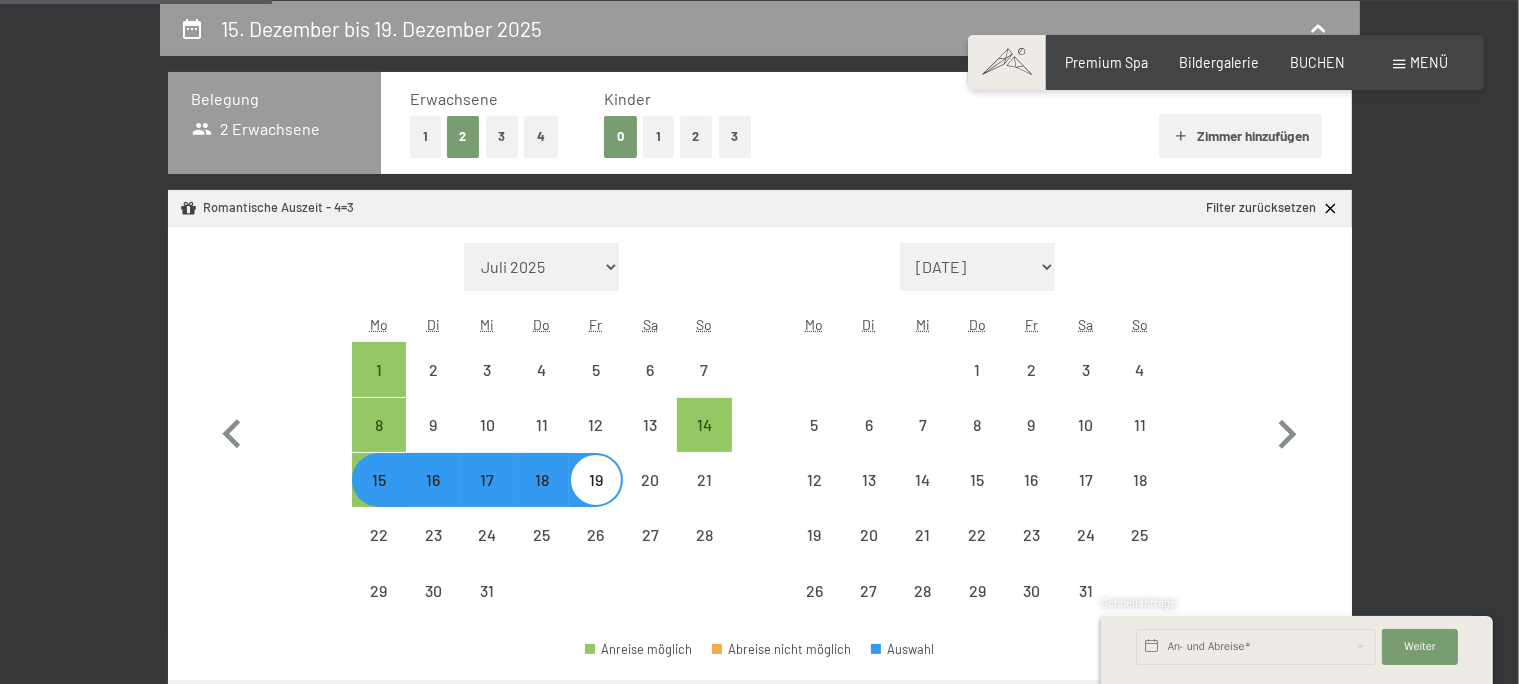select on "[DATE]" 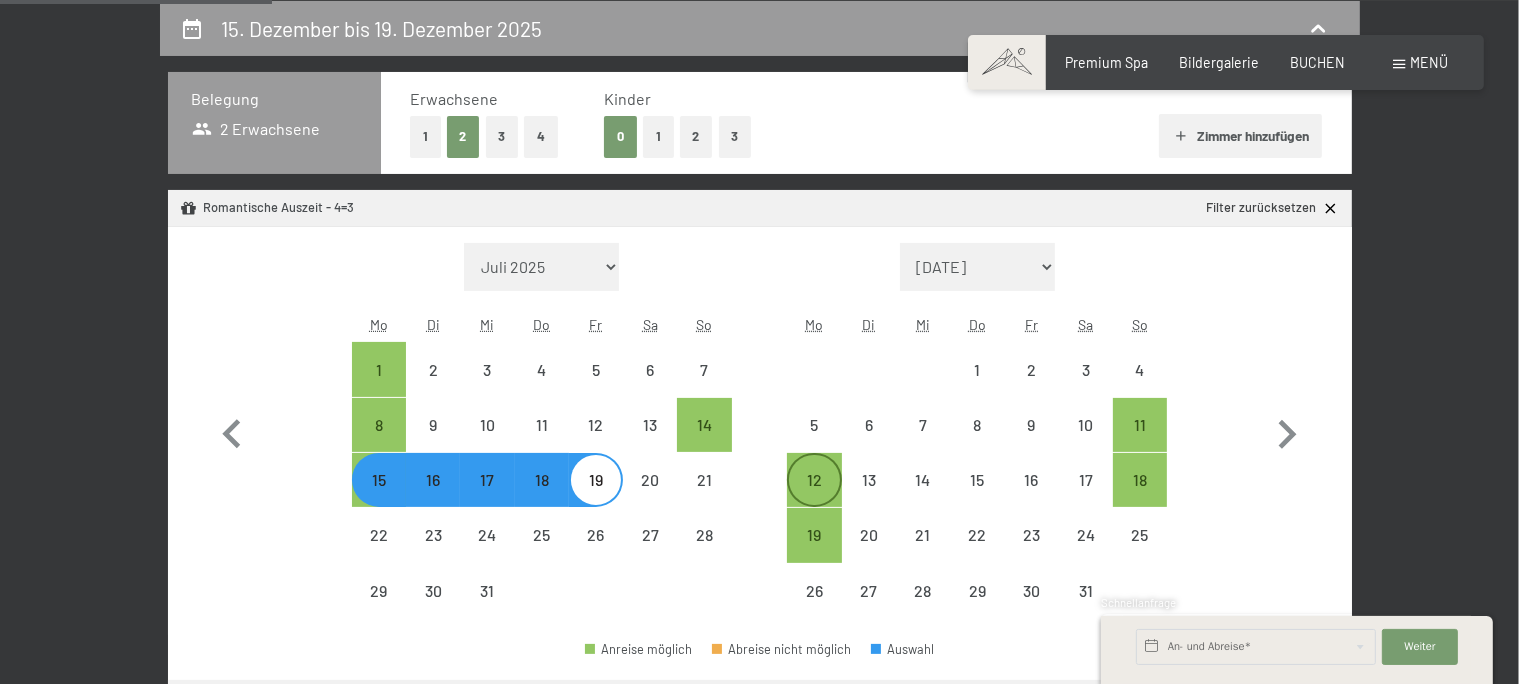 click on "12" at bounding box center [814, 497] 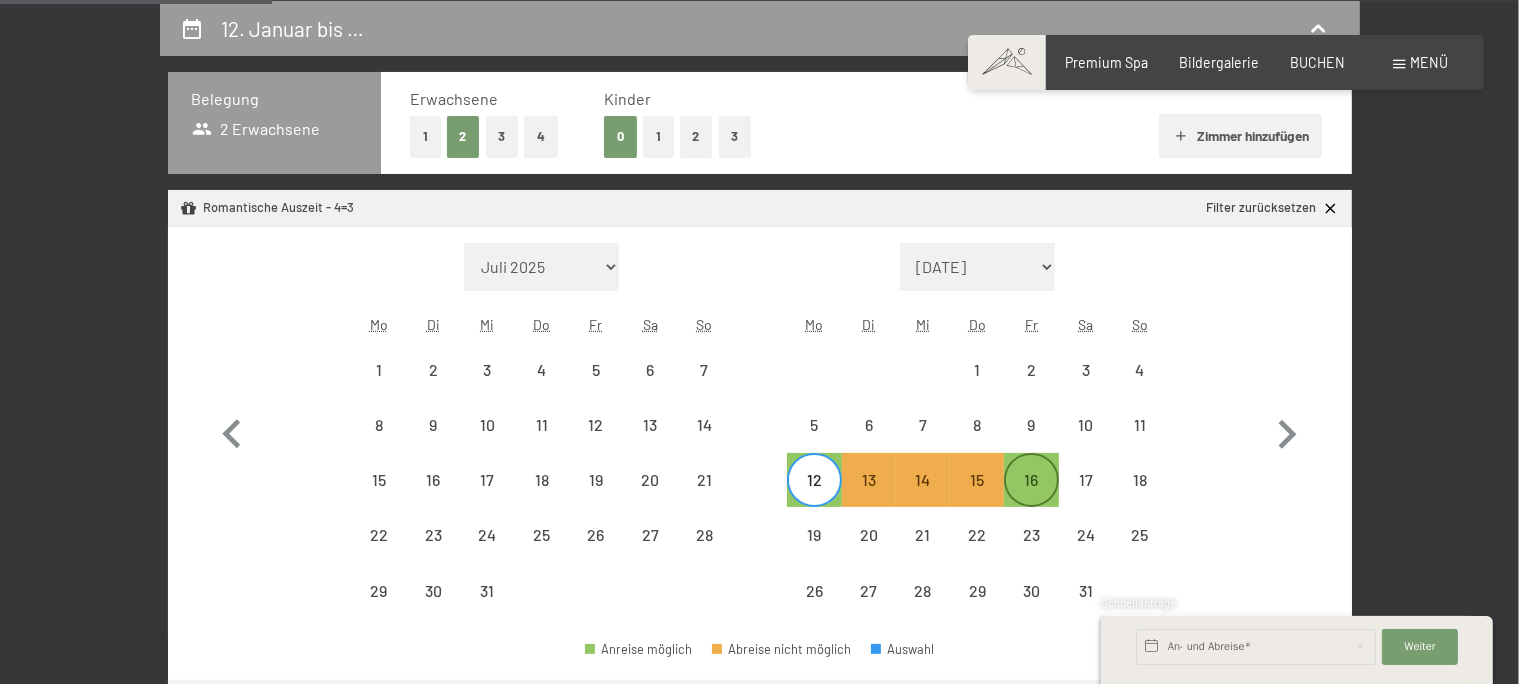 click on "16" at bounding box center [1031, 497] 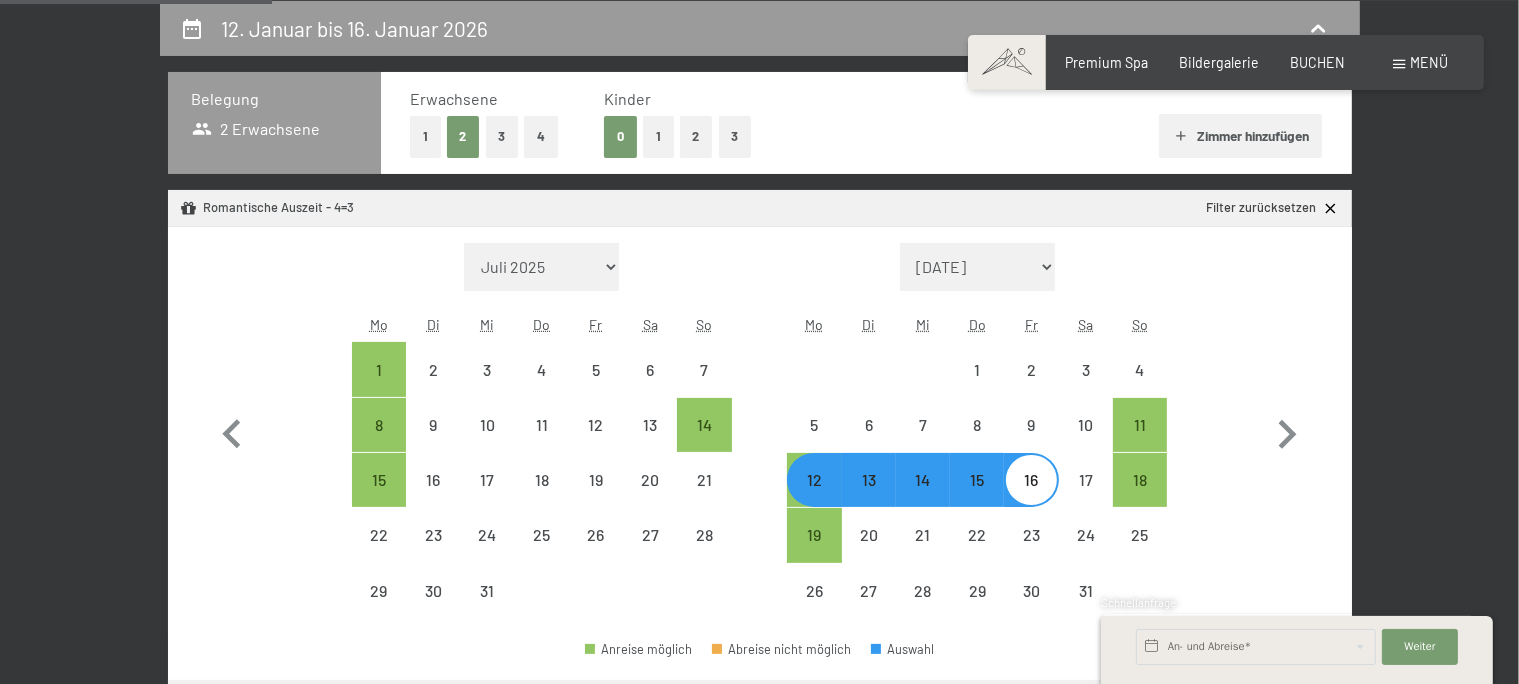 select on "[DATE]" 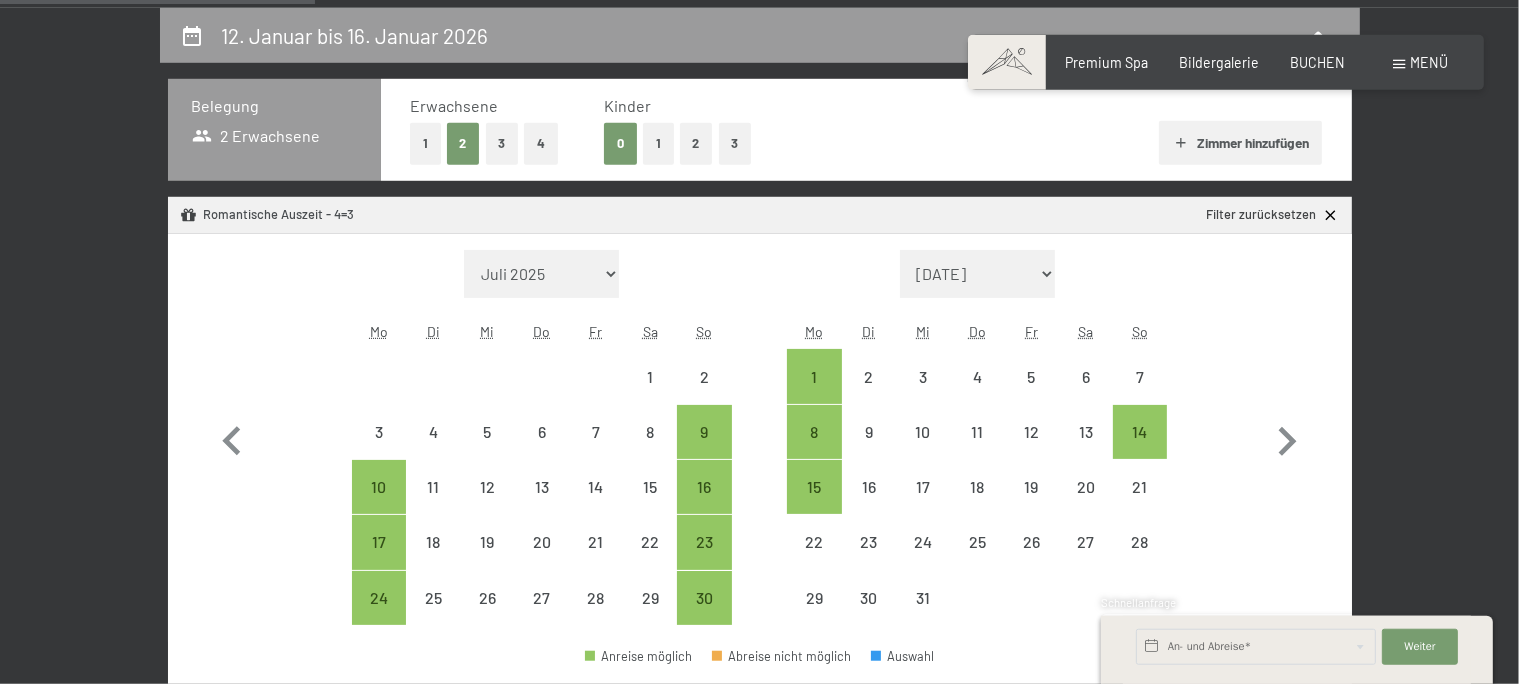 scroll, scrollTop: 406, scrollLeft: 0, axis: vertical 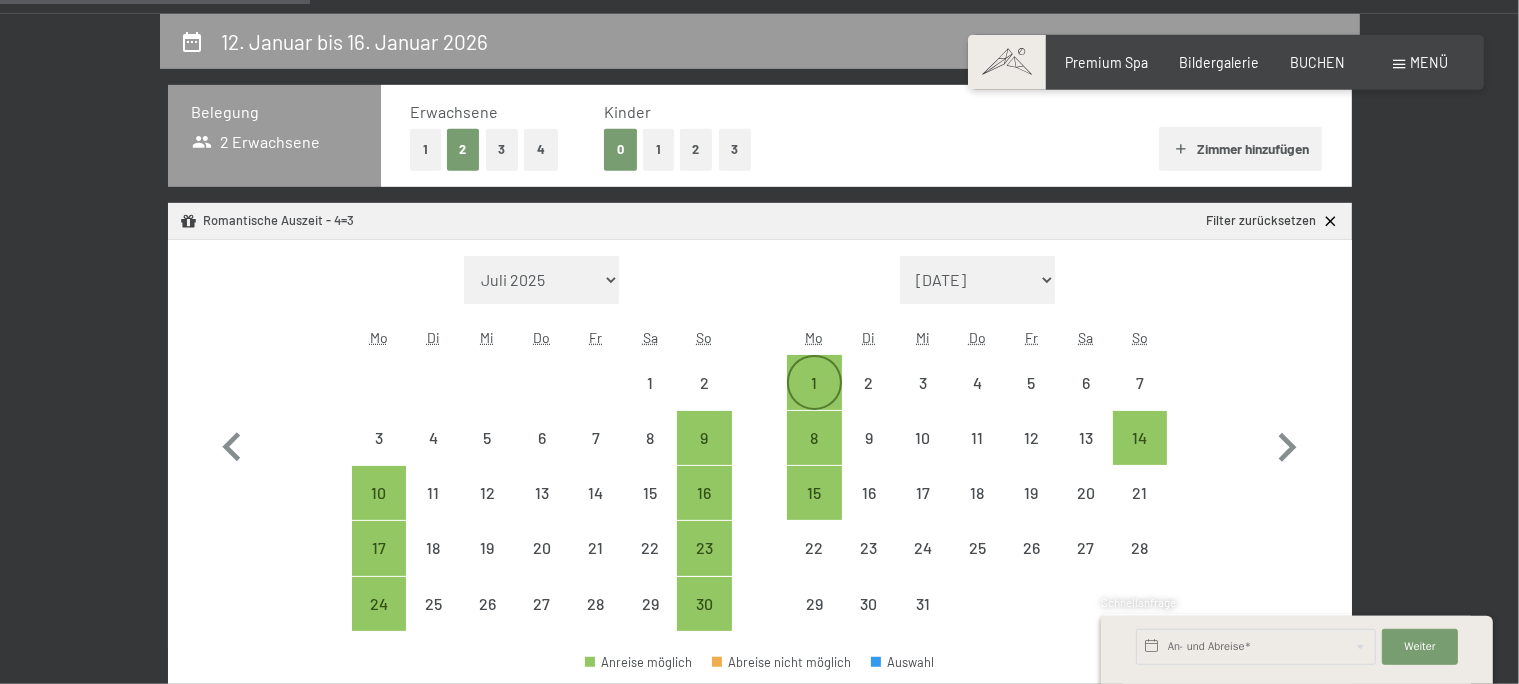 click on "1" at bounding box center [814, 400] 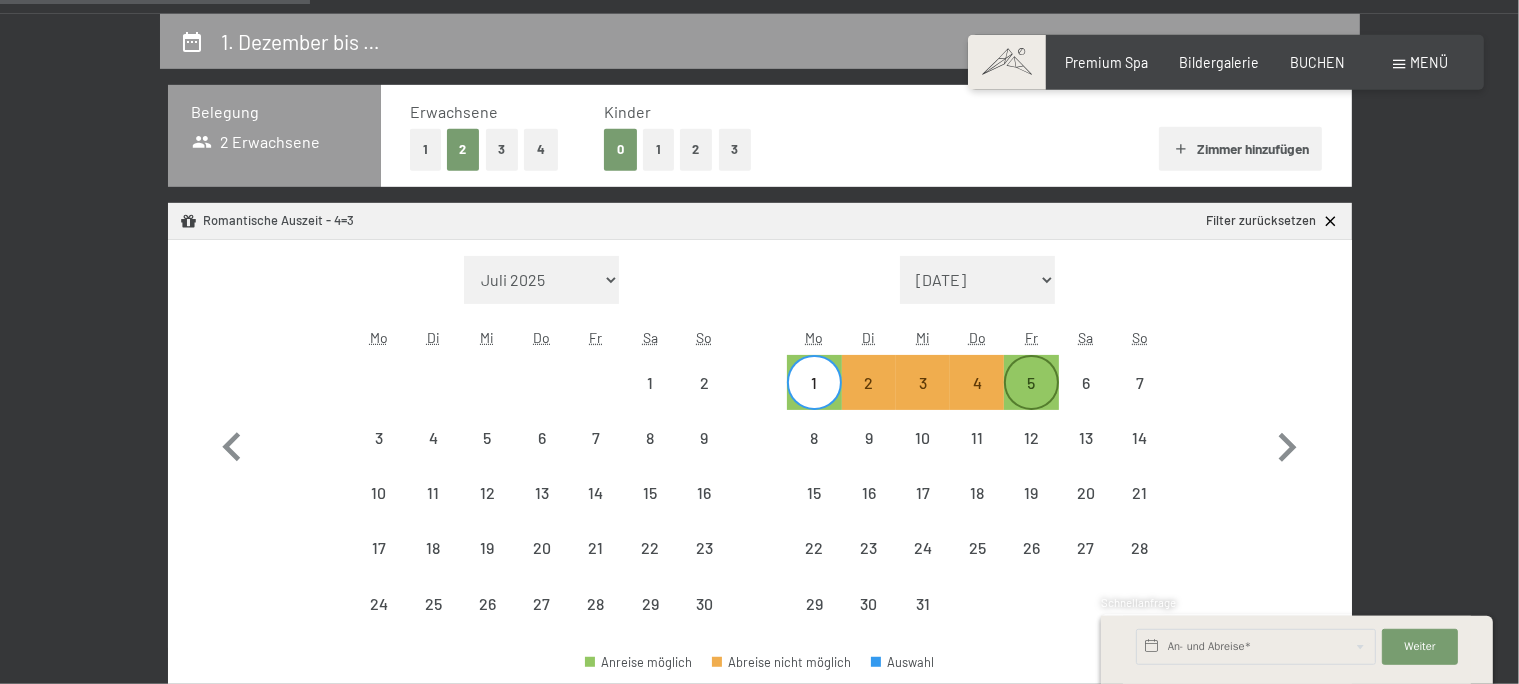 click on "5" at bounding box center [1031, 400] 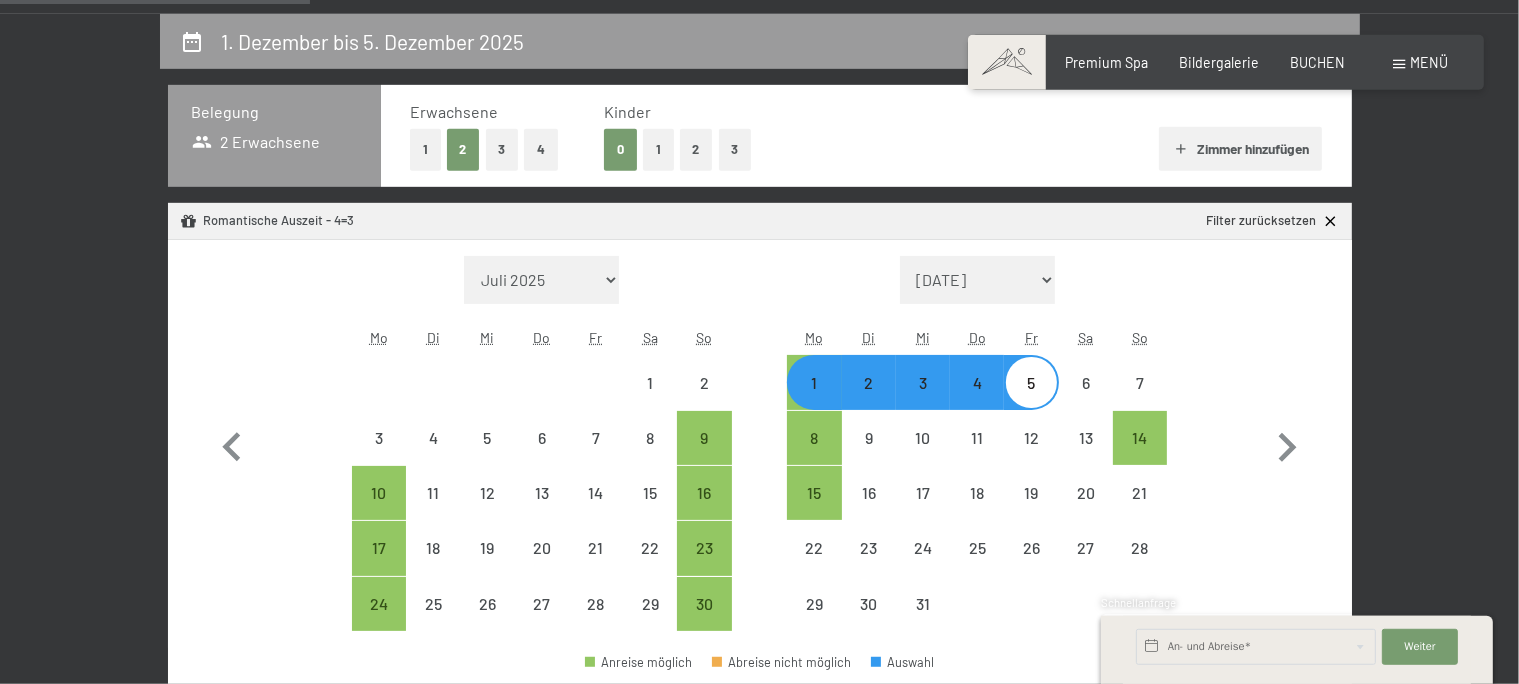 select on "[DATE]" 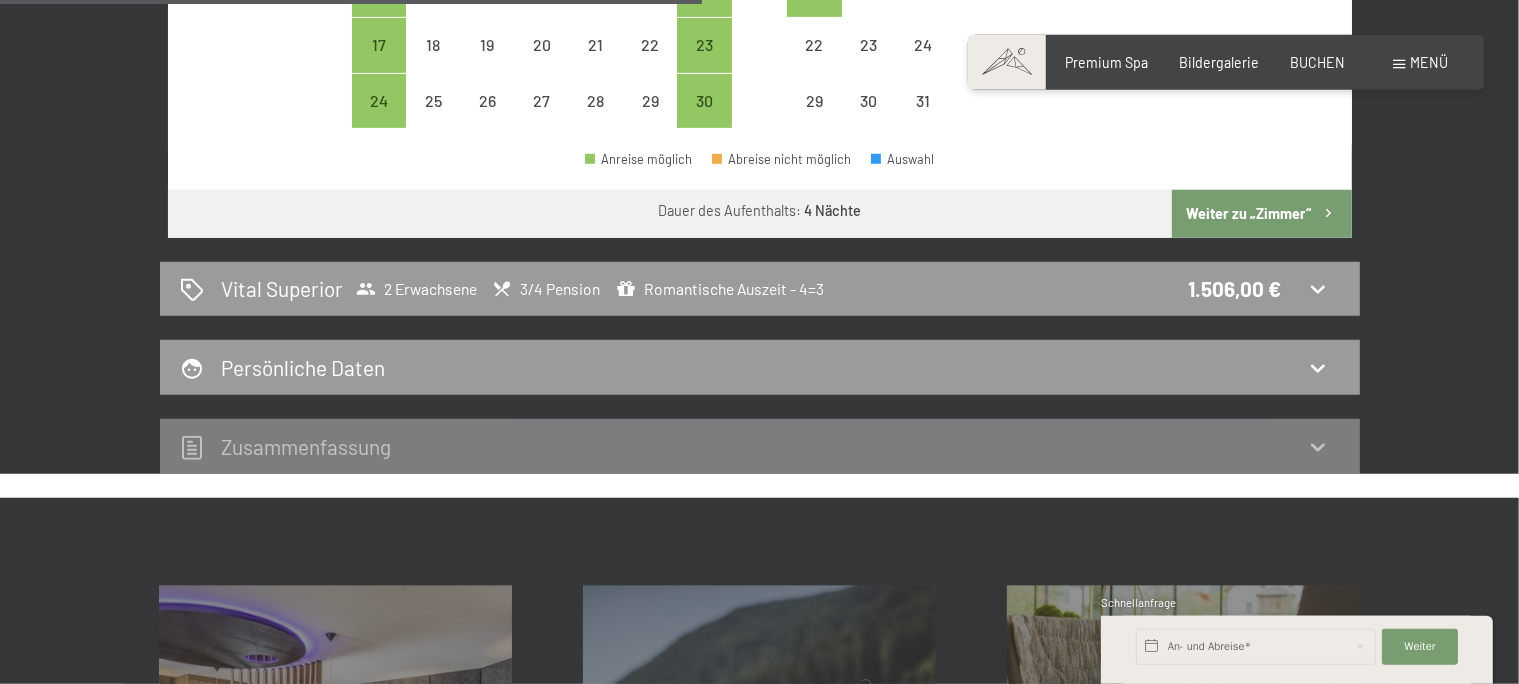 scroll, scrollTop: 919, scrollLeft: 0, axis: vertical 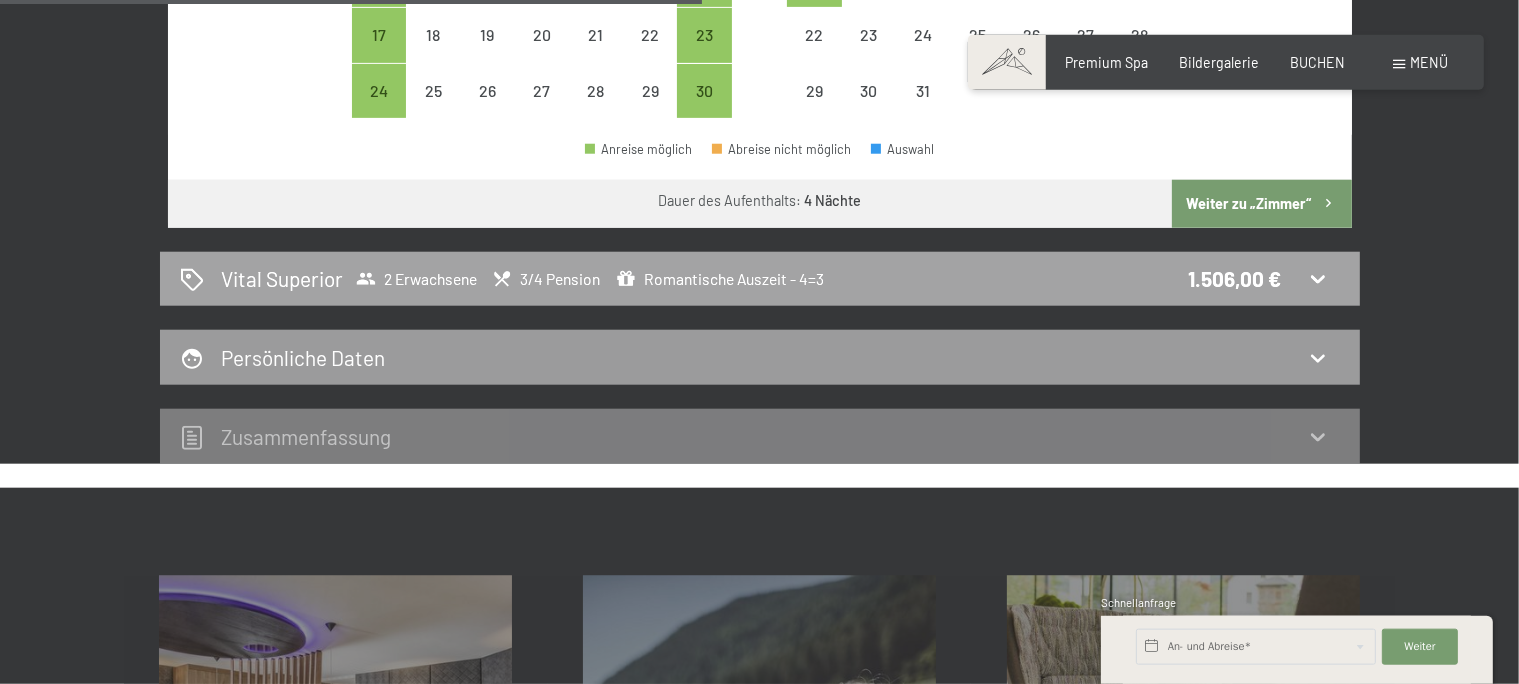 click on "Vital Superior 2 Erwachsene  3/4 Pension Romantische Auszeit - 4=3 1.506,00 €" at bounding box center (760, 279) 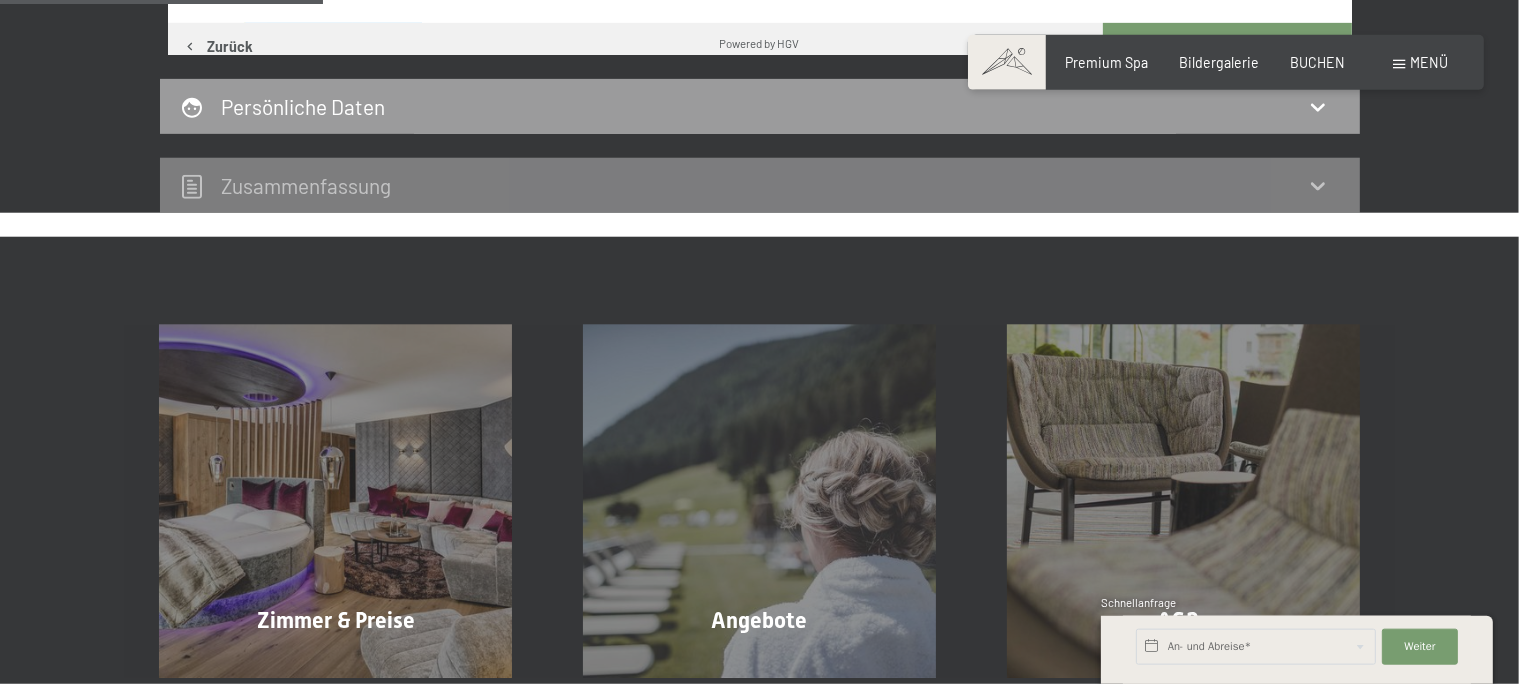 scroll, scrollTop: 419, scrollLeft: 0, axis: vertical 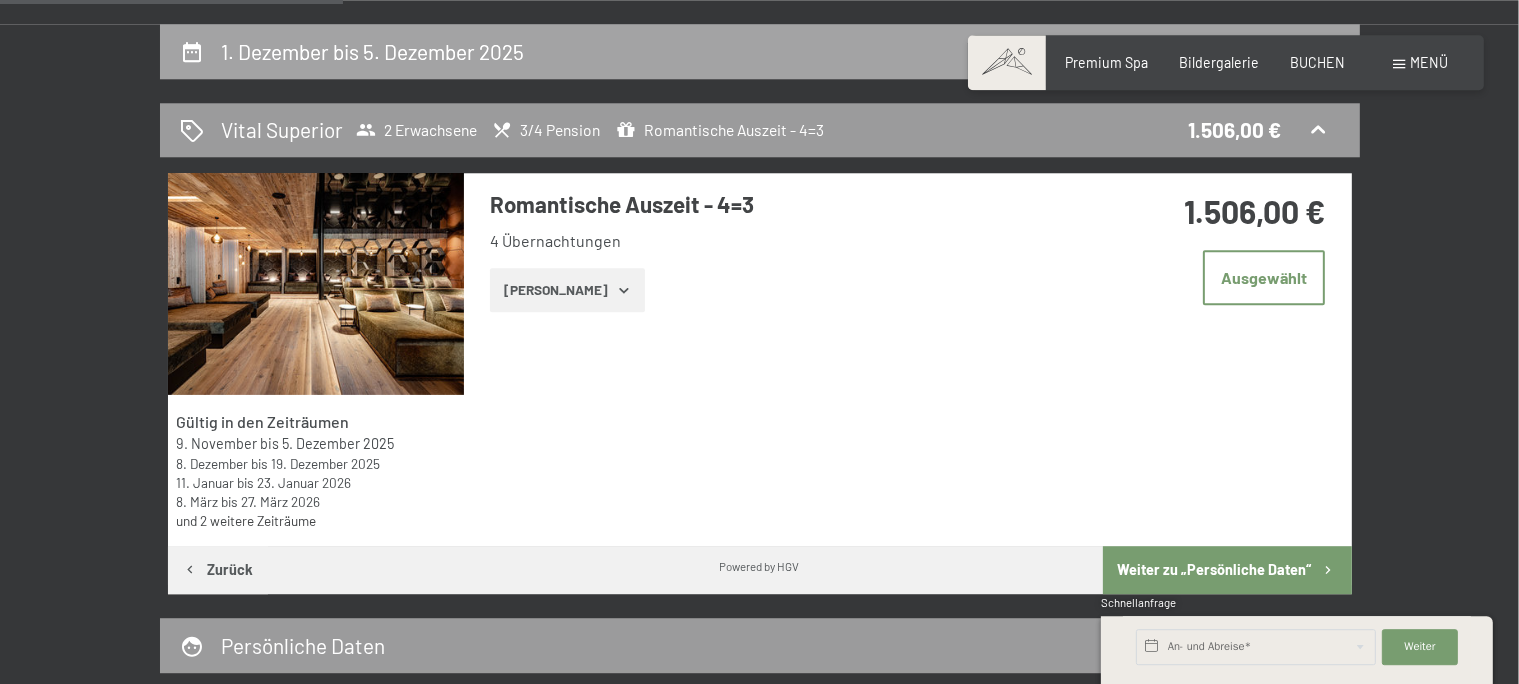 click on "1. Dezember bis 5. Dezember 2025" at bounding box center [760, 51] 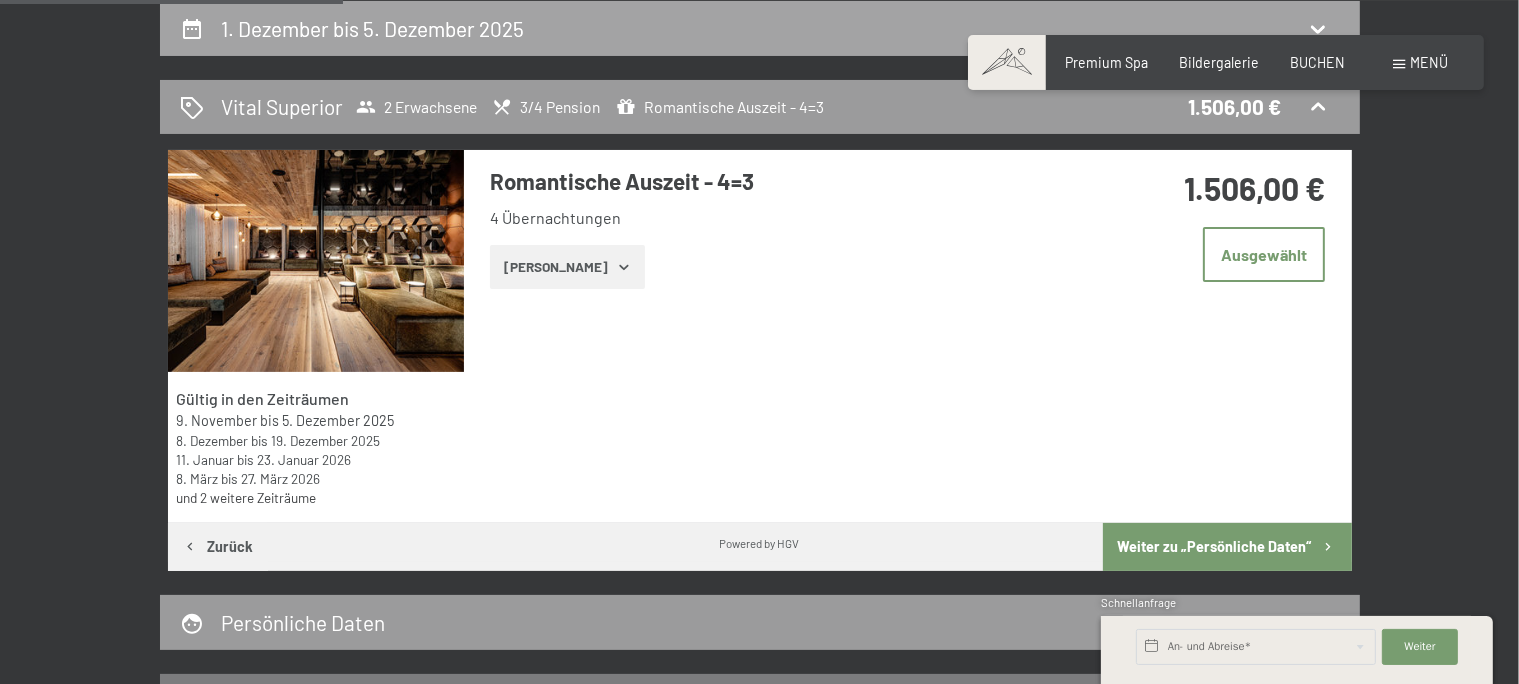 select on "[DATE]" 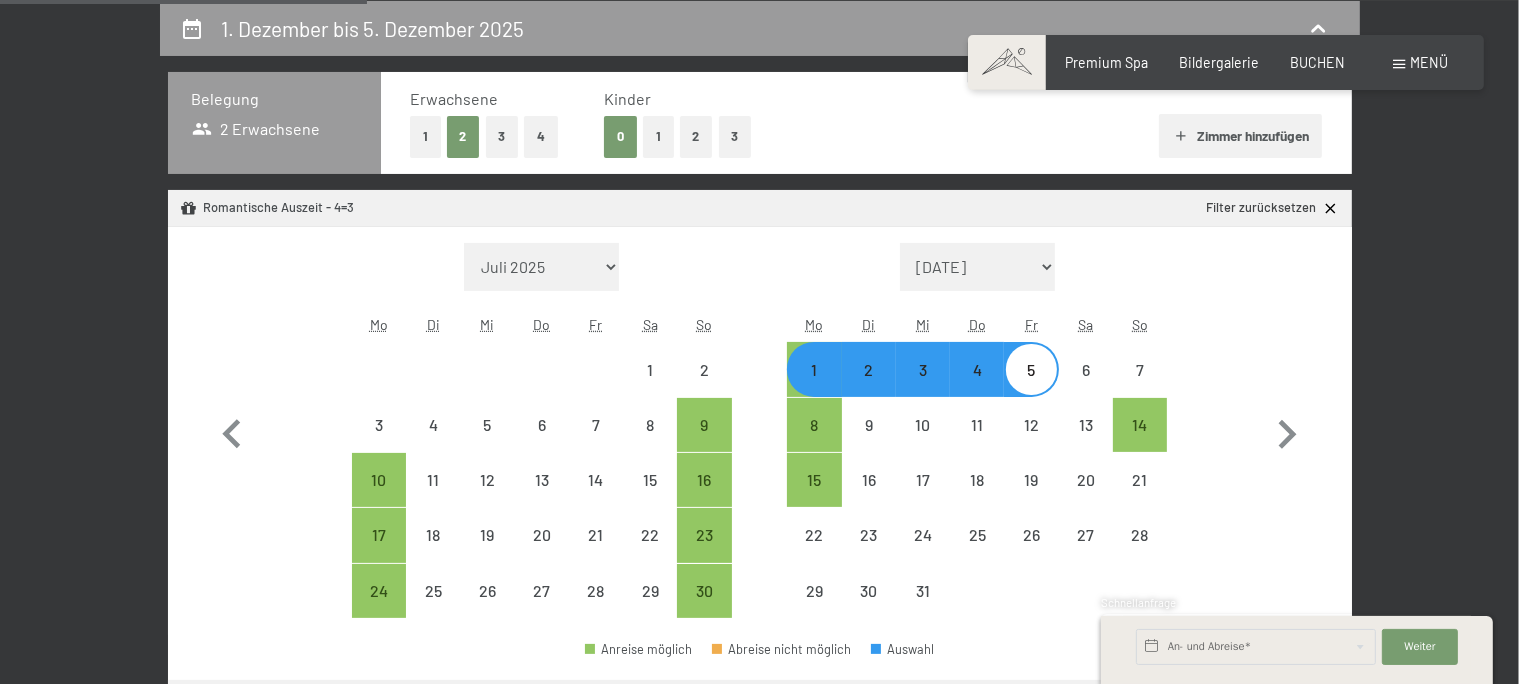 click on "[DATE] [DATE] Oktober 2025 [DATE] Dezember 2025 Januar 2026 Februar 2026 März 2026 [DATE] Mai 2026 Juni 2026 Juli [DATE] 2026 [DATE] Oktober 2026 [DATE] Dezember 2026 Januar 2027 Februar 2027 März 2027 [DATE] Mai 2027 Juni 2027 Juli 2027 [DATE]" at bounding box center [978, 267] 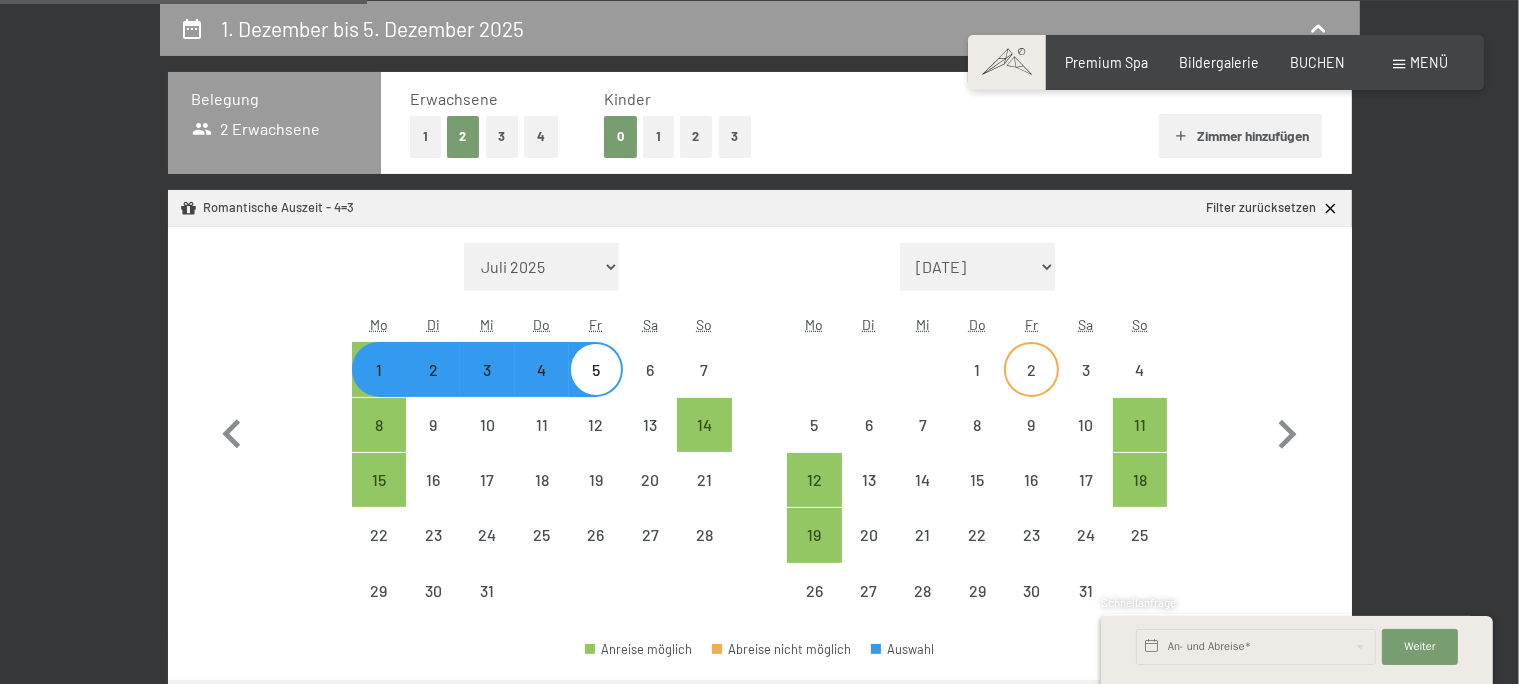 click on "2" at bounding box center [1031, 387] 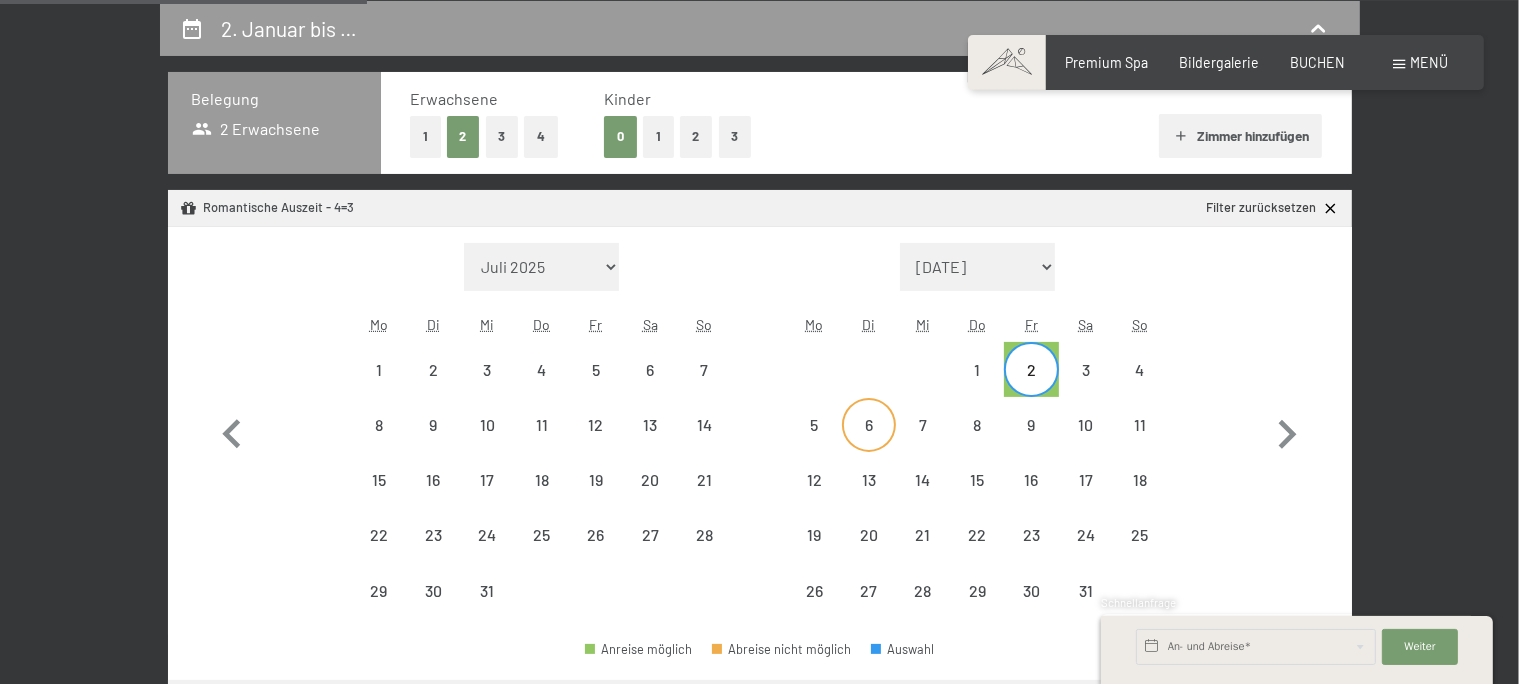 click on "6" at bounding box center (869, 442) 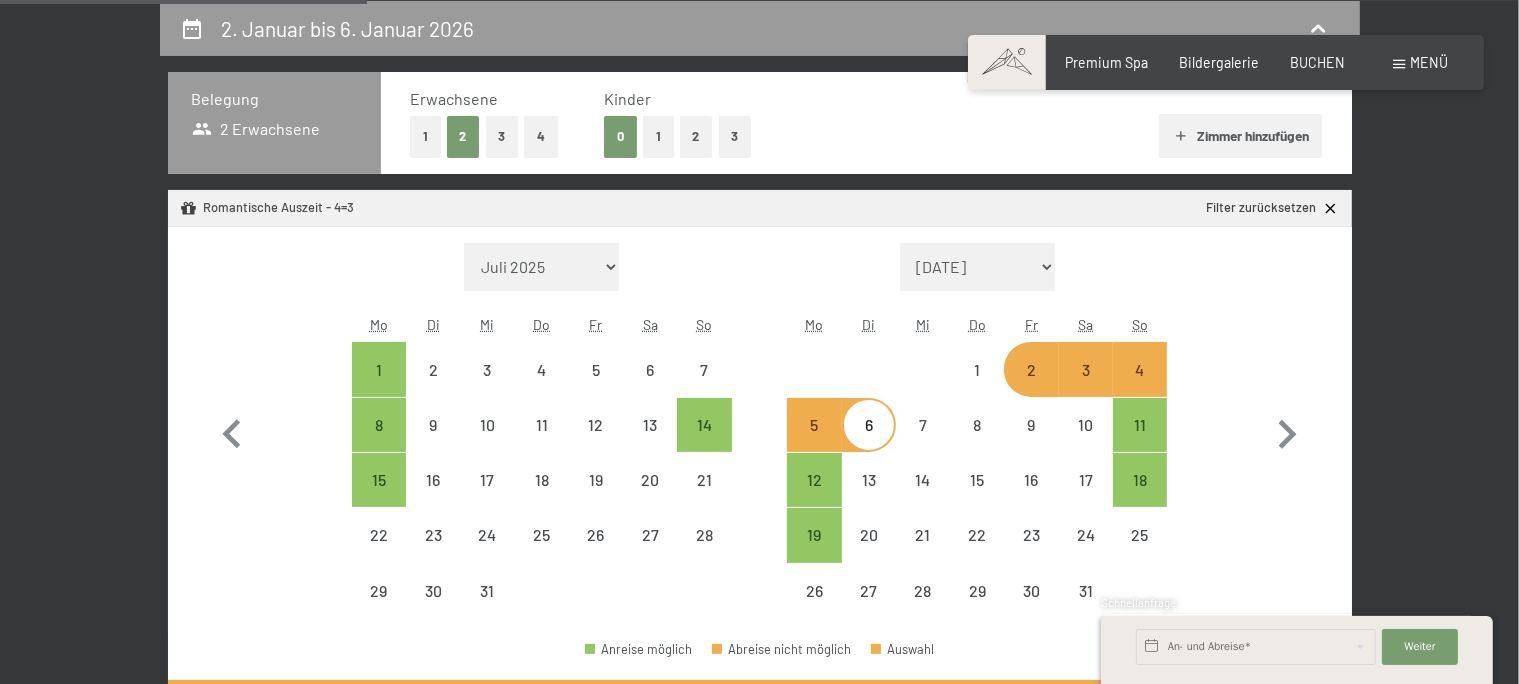 select on "[DATE]" 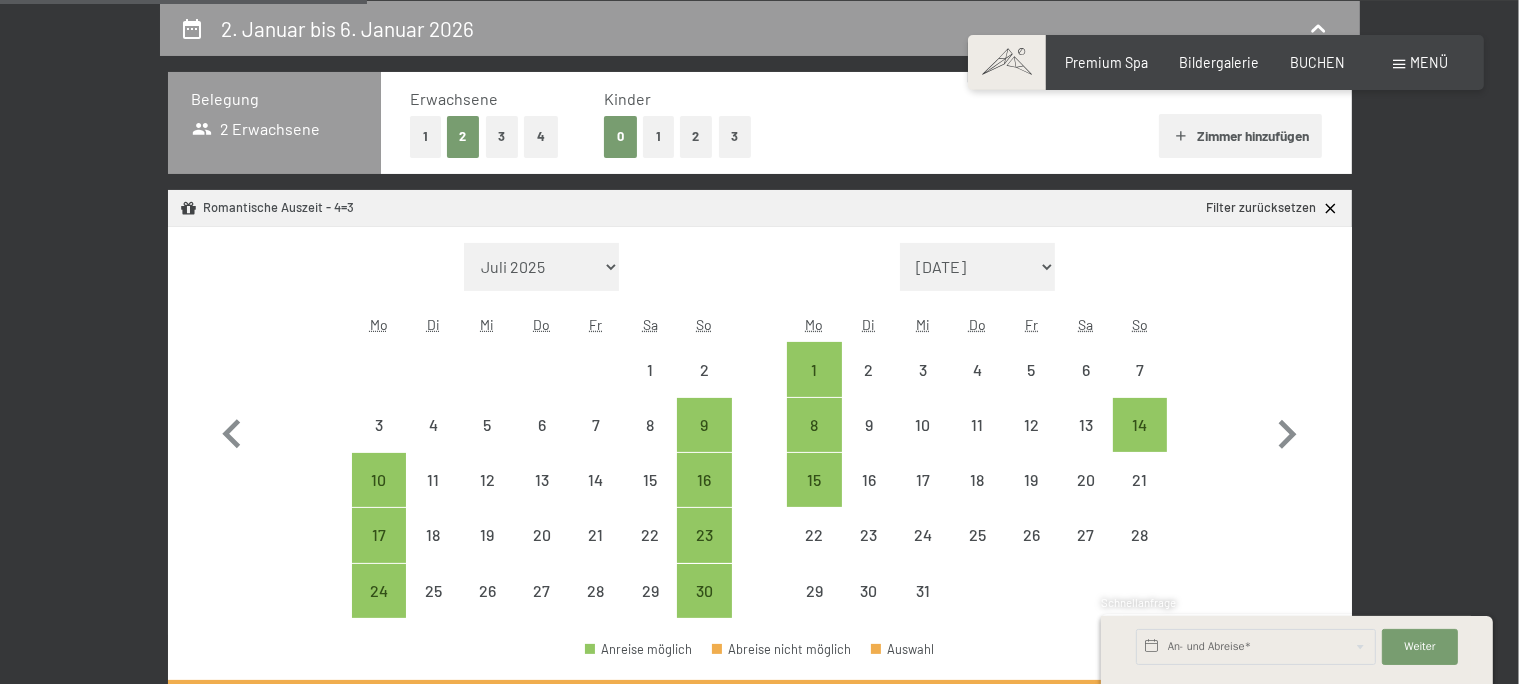 click on "[DATE] [DATE] Oktober 2025 [DATE] Dezember 2025 Januar 2026 Februar 2026 März 2026 [DATE] Mai 2026 Juni 2026 Juli [DATE] 2026 [DATE] Oktober 2026 [DATE] Dezember 2026 Januar 2027 Februar 2027 März 2027 [DATE] Mai 2027 Juni 2027 Juli 2027 [DATE]" at bounding box center [978, 267] 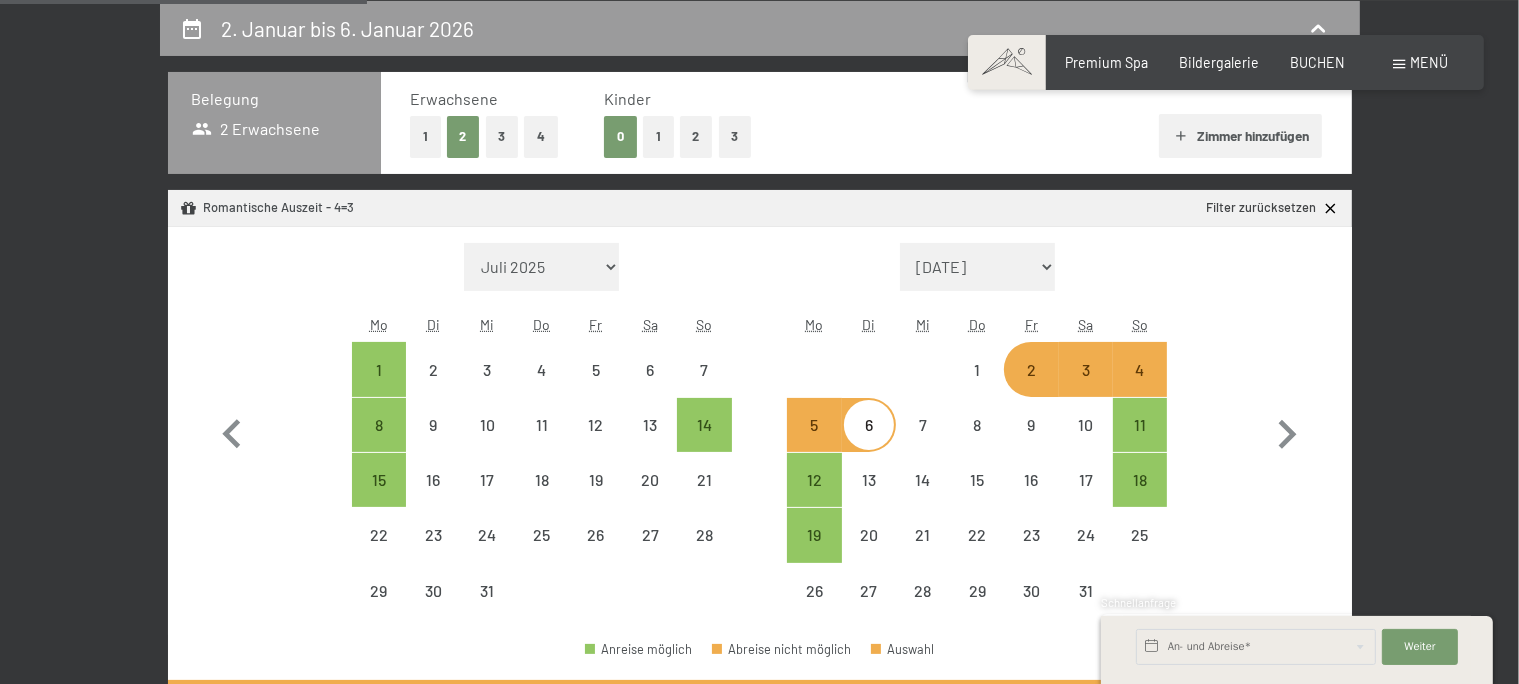 click on "Monat/[PERSON_NAME] [DATE] 2025 [DATE] Oktober 2025 [DATE] Dezember 2025 Januar 2026 Februar 2026 März 2026 [DATE] Mai 2026 Juni 2026 Juli [DATE] 2026 [DATE] Oktober 2026 [DATE] Dezember 2026 Januar 2027 Februar 2027 März 2027 [DATE] Mai 2027 Juni 2027 Juli 2027 Mo Di Mi Do Fr Sa So 1 2 3 4 5 6 7 8 9 10 11 12 13 14 15 16 17 18 19 20 21 22 23 24 25 26 27 28 29 30 31 Monat/Jahr [DATE] [DATE] Oktober 2025 [DATE] Dezember 2025 Januar 2026 Februar 2026 März 2026 [DATE] Mai 2026 Juni 2026 Juli [DATE] 2026 [DATE] Oktober 2026 [DATE] Dezember 2026 Januar 2027 Februar 2027 März 2027 [DATE] Mai 2027 Juni 2027 Juli 2027 [DATE] Mo Di Mi Do Fr Sa So 1 2 3 4 5 6 7 8 9 10 11 12 13 14 15 16 17 18 19 20 21 22 23 24 25 26 27 28 29 30 31" at bounding box center (759, 431) 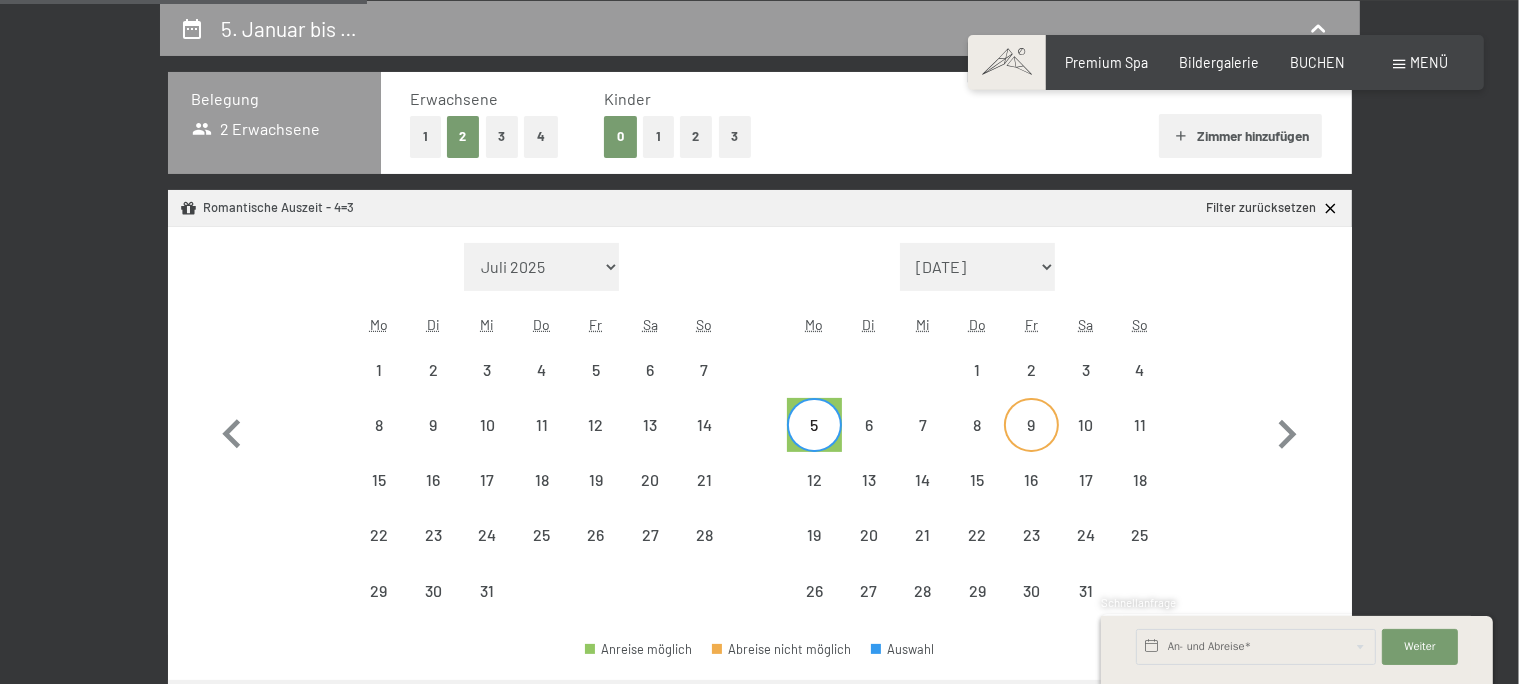 click on "9" at bounding box center [1031, 442] 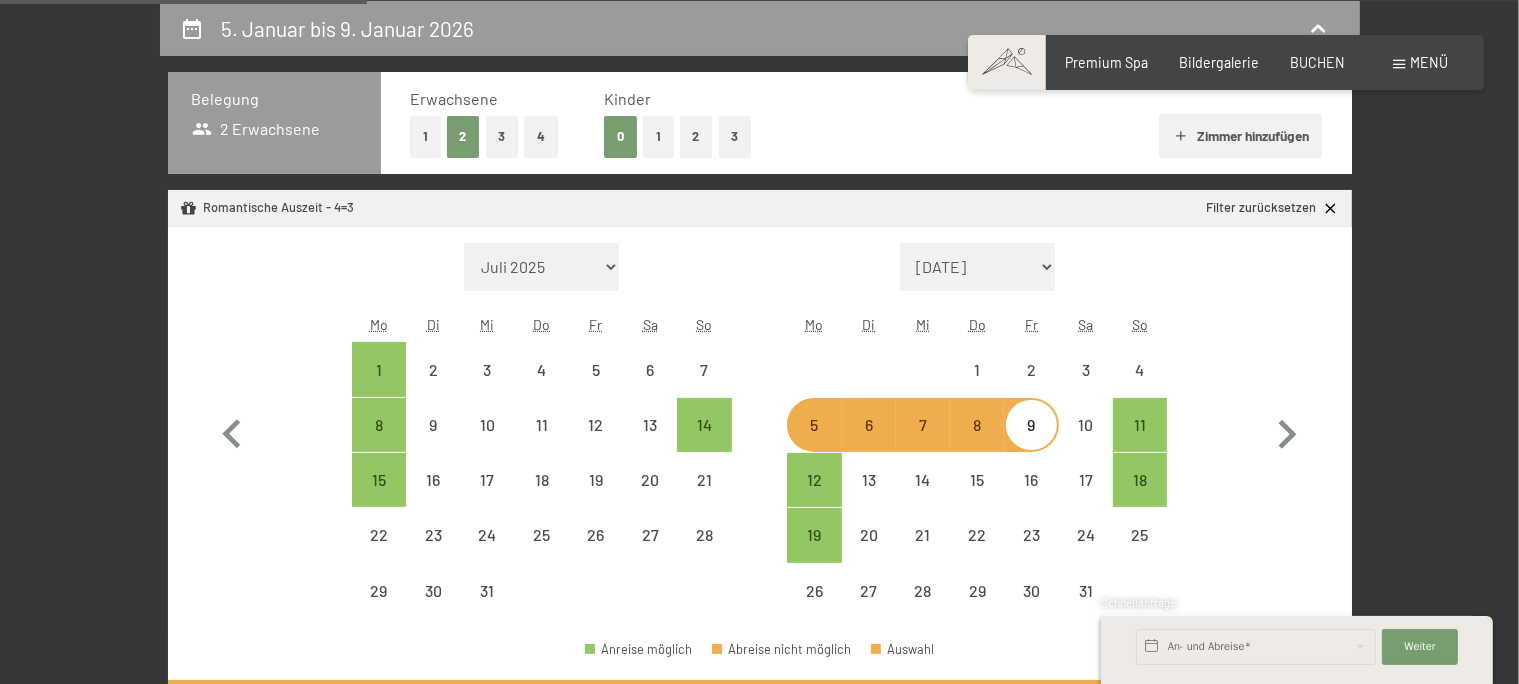 select on "[DATE]" 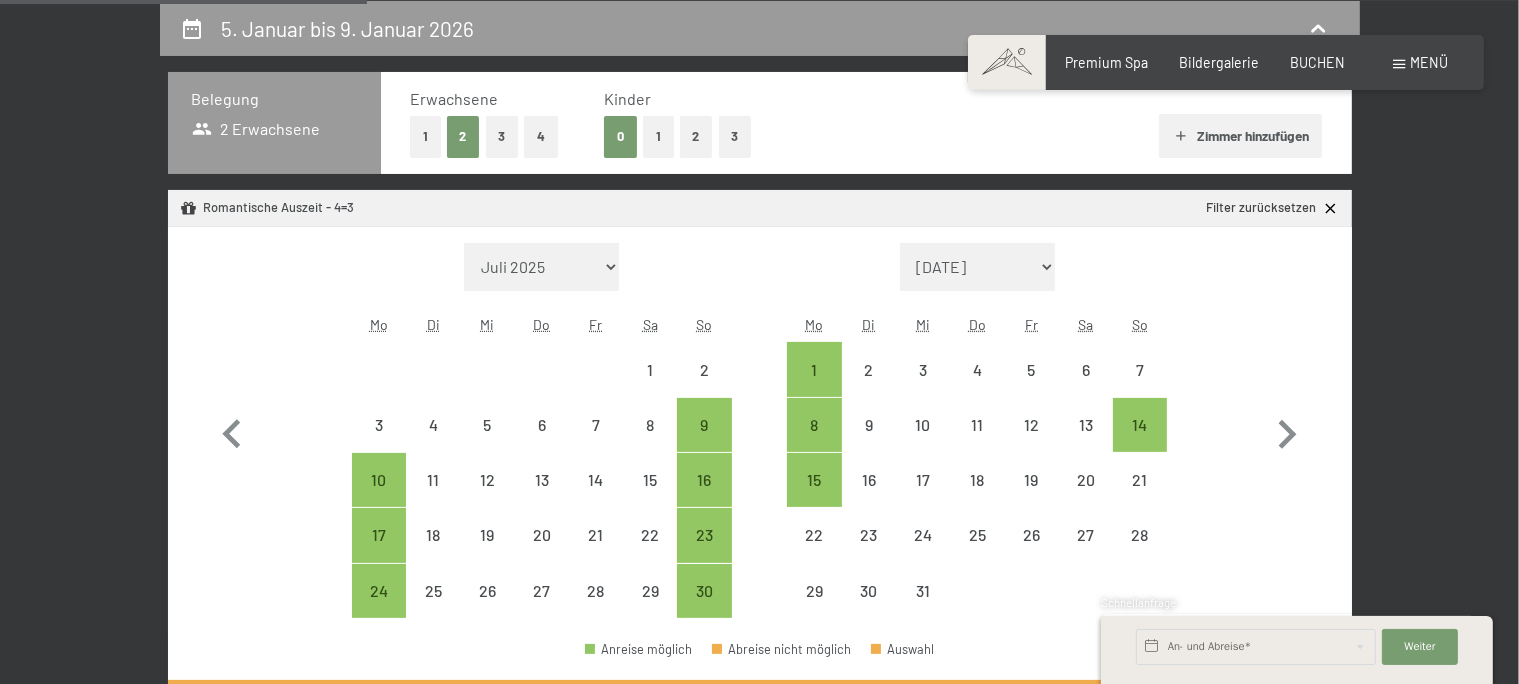 click on "[DATE] [DATE] Oktober 2025 [DATE] Dezember 2025 Januar 2026 Februar 2026 März 2026 [DATE] Mai 2026 Juni 2026 Juli [DATE] 2026 [DATE] Oktober 2026 [DATE] Dezember 2026 Januar 2027 Februar 2027 März 2027 [DATE] Mai 2027 Juni 2027 Juli 2027 [DATE]" at bounding box center [978, 267] 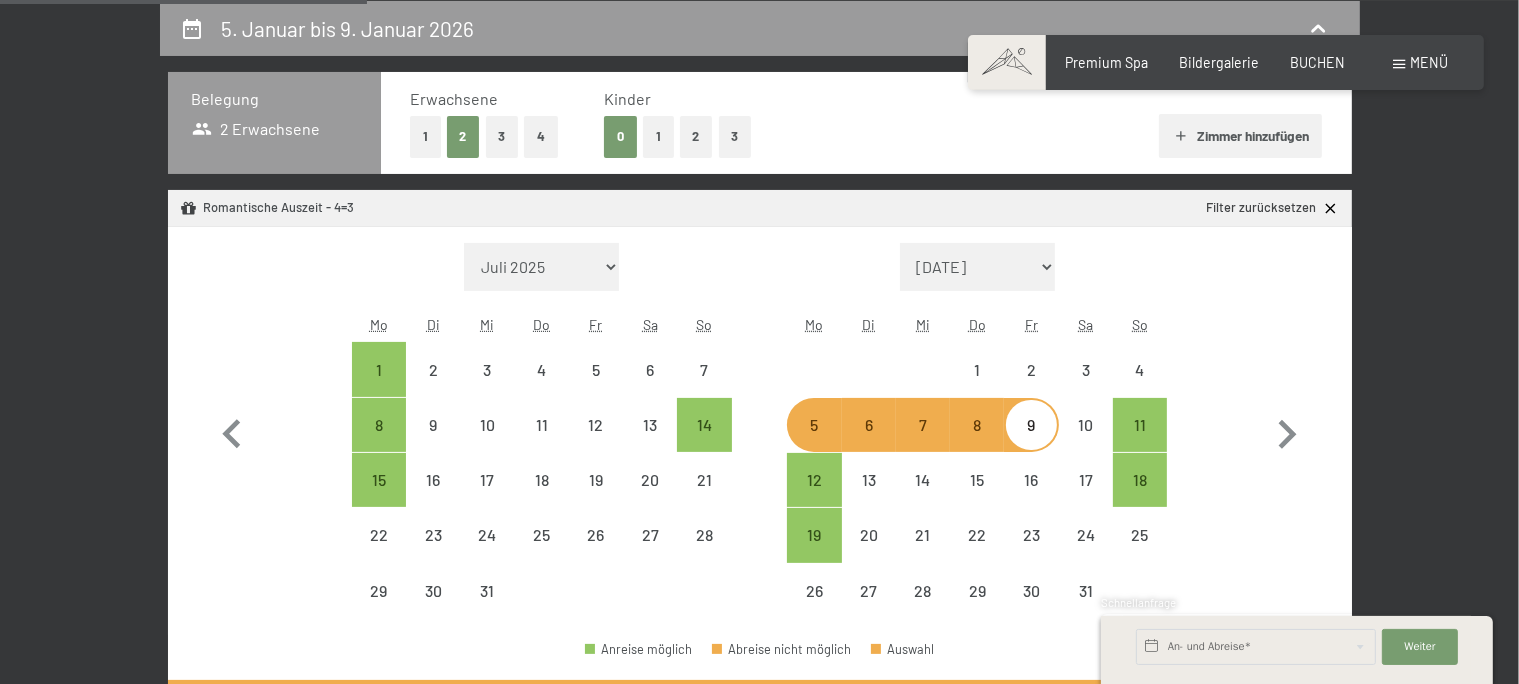 click on "Monat/[PERSON_NAME] [DATE] 2025 [DATE] Oktober 2025 [DATE] Dezember 2025 Januar 2026 Februar 2026 März 2026 [DATE] Mai 2026 Juni 2026 Juli [DATE] 2026 [DATE] Oktober 2026 [DATE] Dezember 2026 Januar 2027 Februar 2027 März 2027 [DATE] Mai 2027 Juni 2027 Juli 2027 Mo Di Mi Do Fr Sa So 1 2 3 4 5 6 7 8 9 10 11 12 13 14 15 16 17 18 19 20 21 22 23 24 25 26 27 28 29 30 31 Monat/Jahr [DATE] [DATE] Oktober 2025 [DATE] Dezember 2025 Januar 2026 Februar 2026 März 2026 [DATE] Mai 2026 Juni 2026 Juli [DATE] 2026 [DATE] Oktober 2026 [DATE] Dezember 2026 Januar 2027 Februar 2027 März 2027 [DATE] Mai 2027 Juni 2027 Juli 2027 [DATE] Mo Di Mi Do Fr Sa So 1 2 3 4 5 6 7 8 9 10 11 12 13 14 15 16 17 18 19 20 21 22 23 24 25 26 27 28 29 30 31" at bounding box center (759, 431) 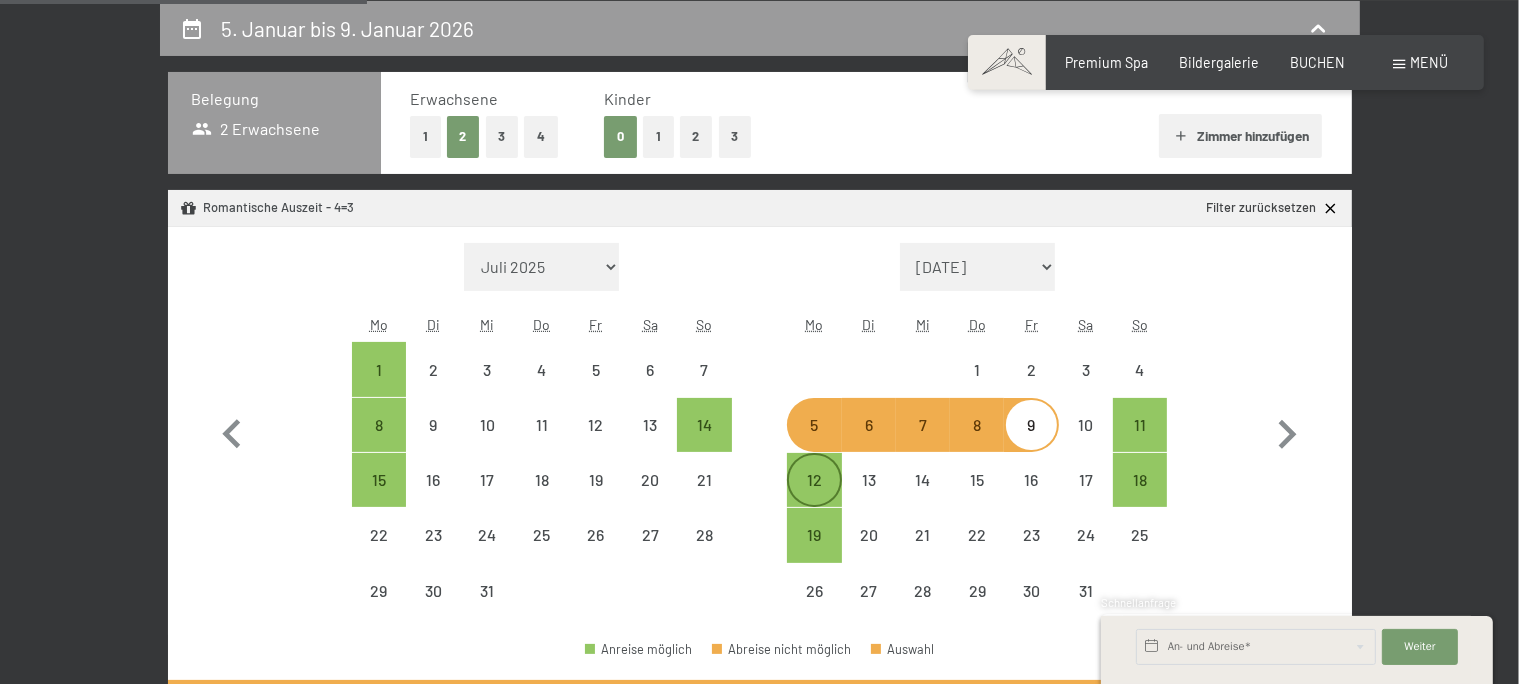 click on "12" at bounding box center [814, 497] 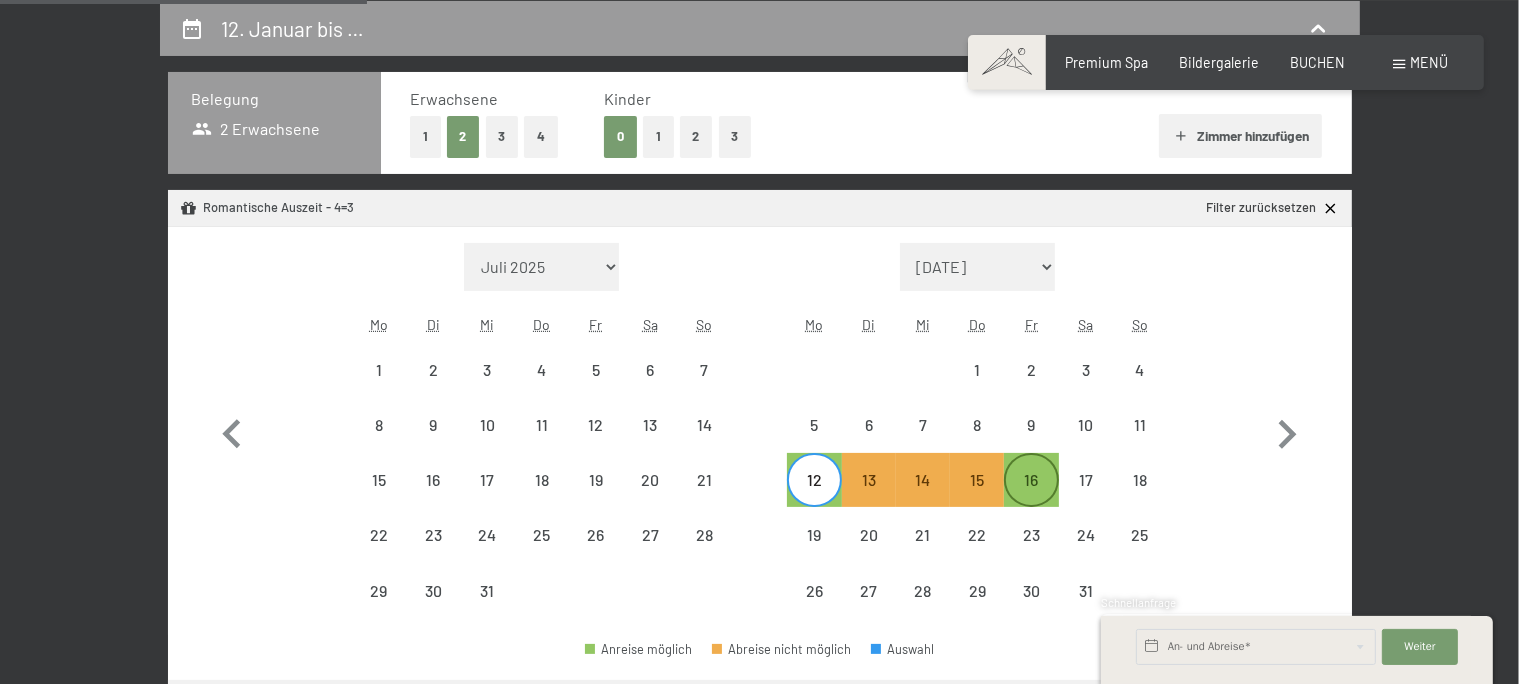 click on "16" at bounding box center [1031, 497] 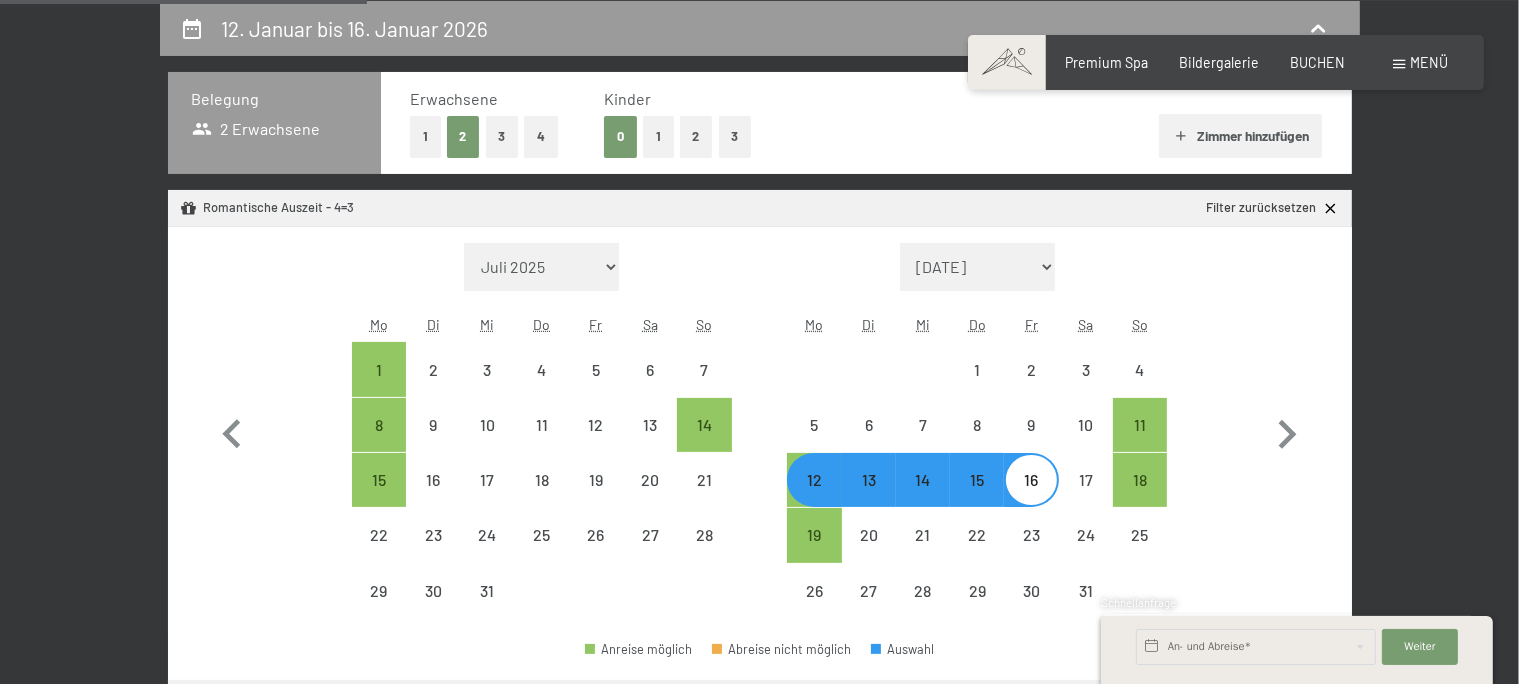 select on "[DATE]" 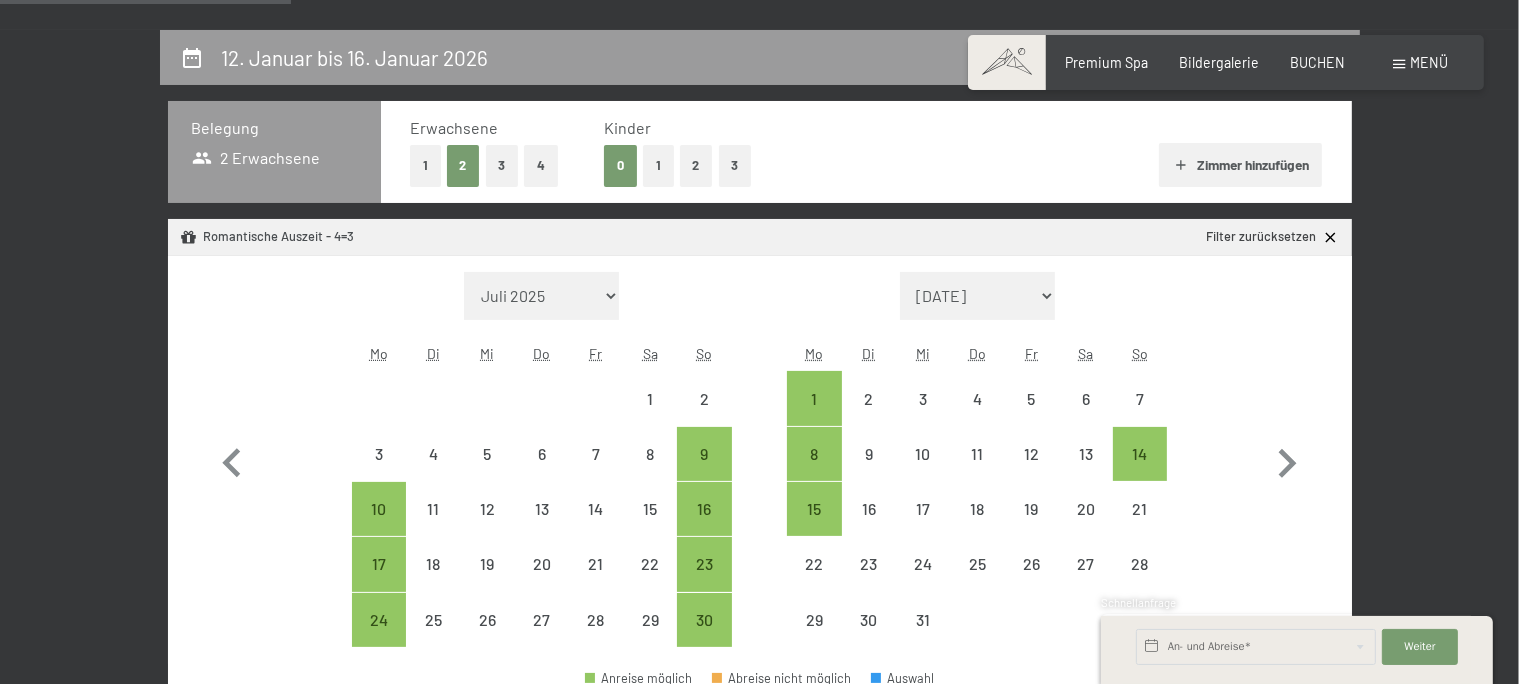 scroll, scrollTop: 393, scrollLeft: 0, axis: vertical 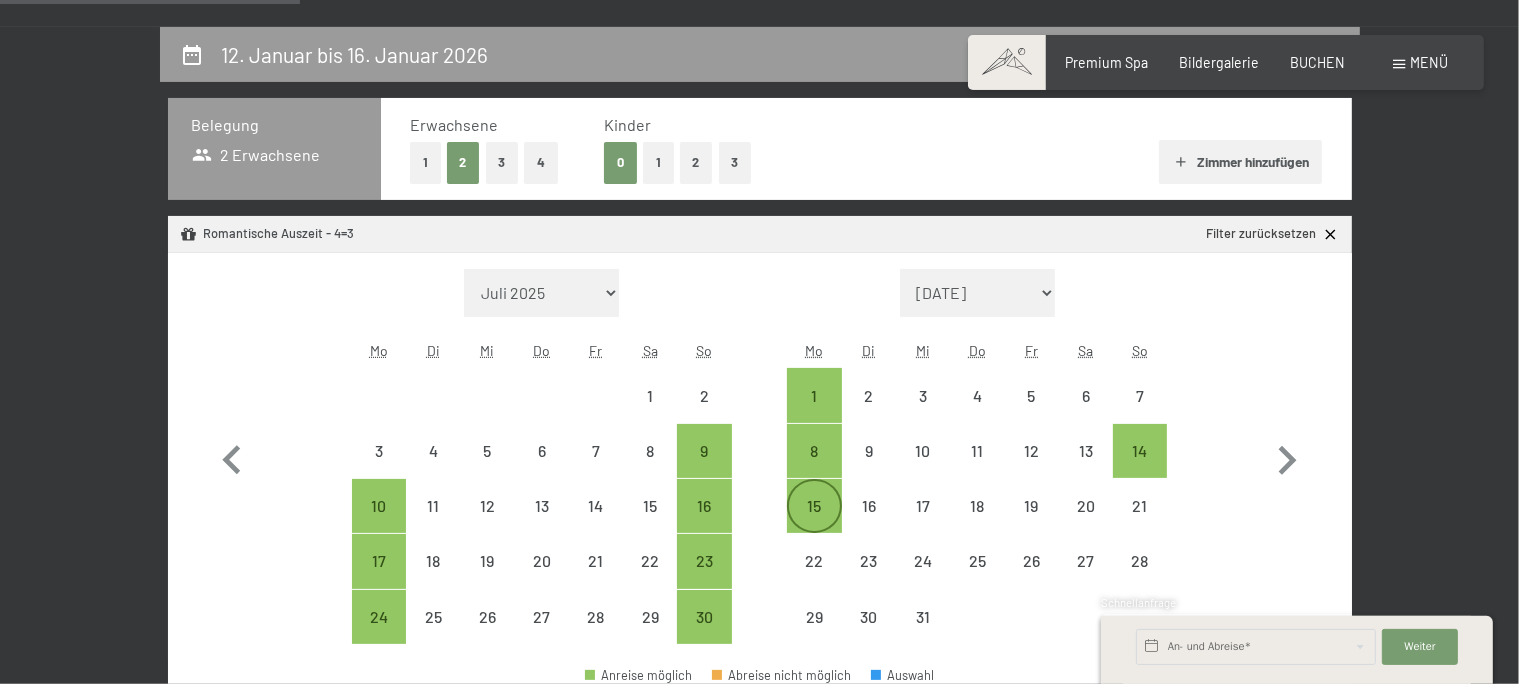 click on "15" at bounding box center [814, 523] 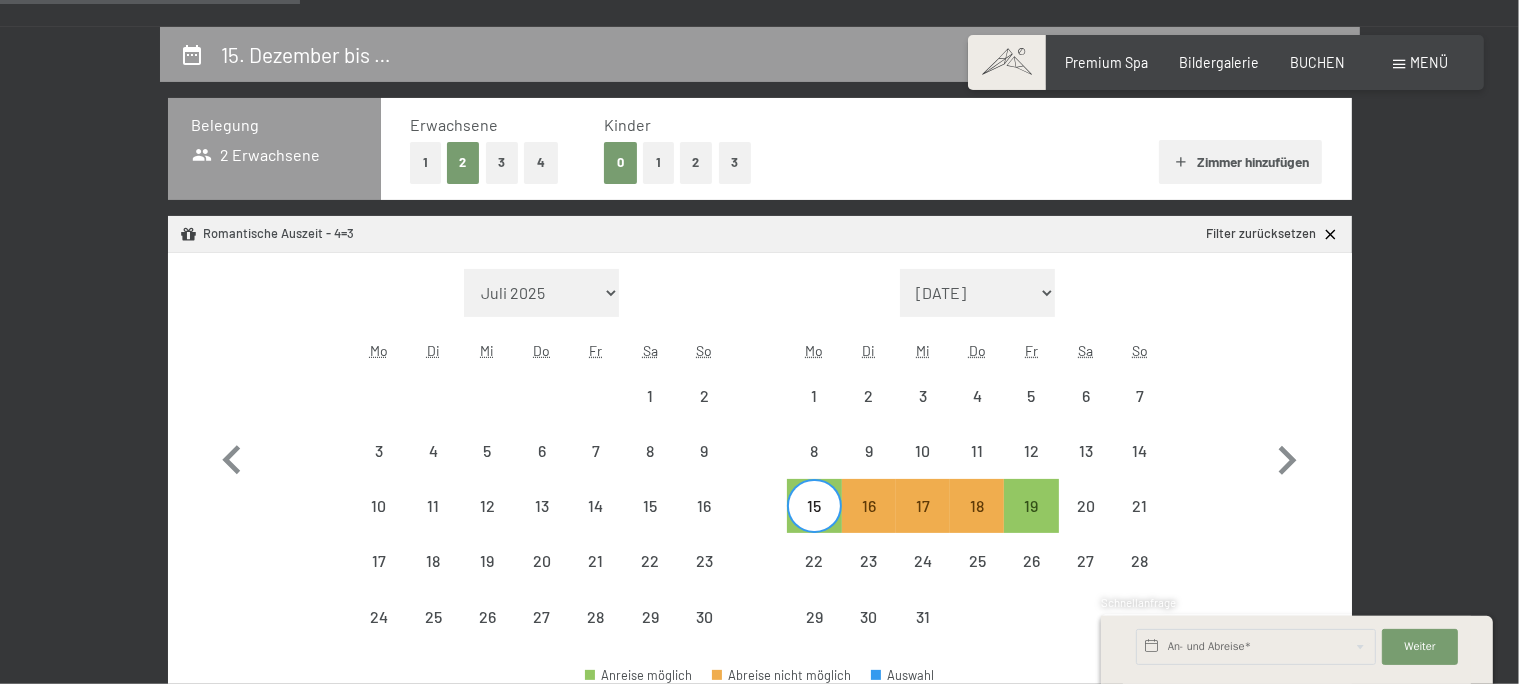 click on "19" at bounding box center (1031, 506) 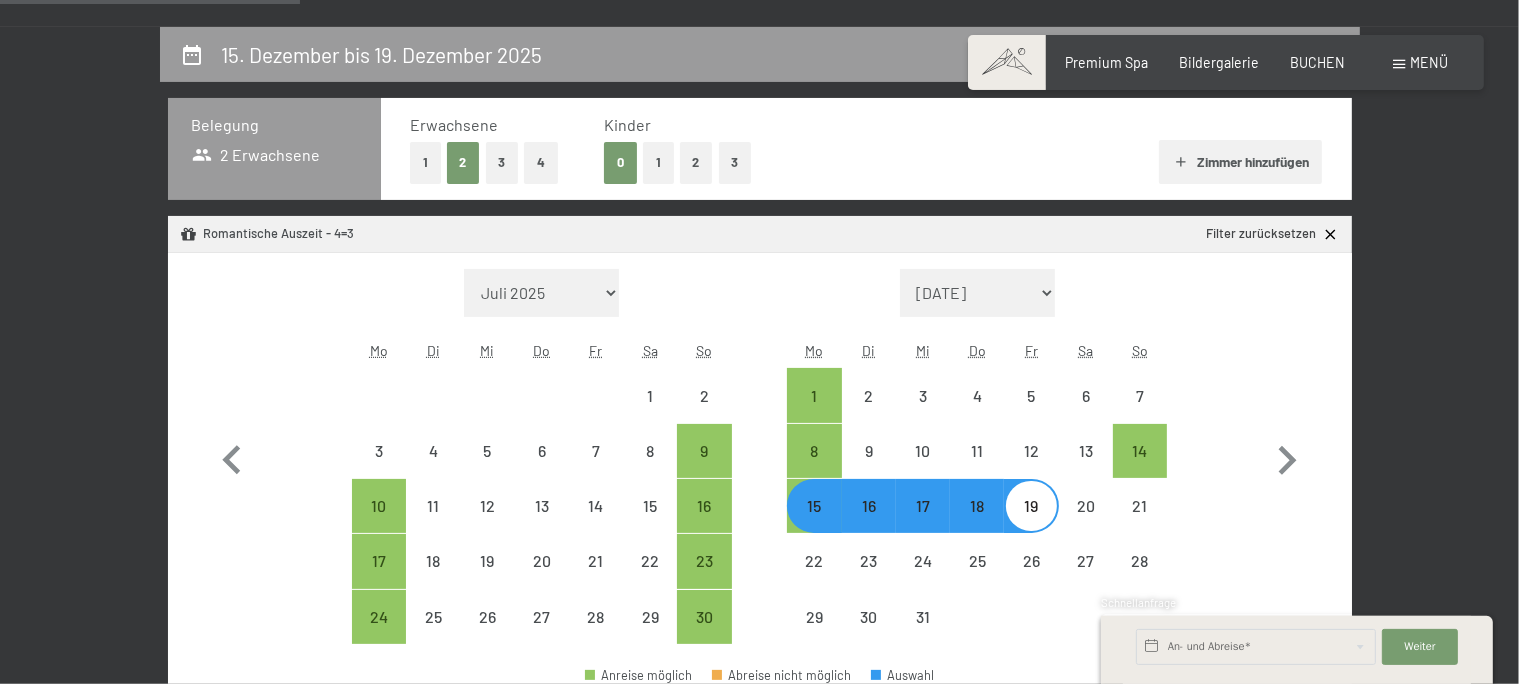 select on "[DATE]" 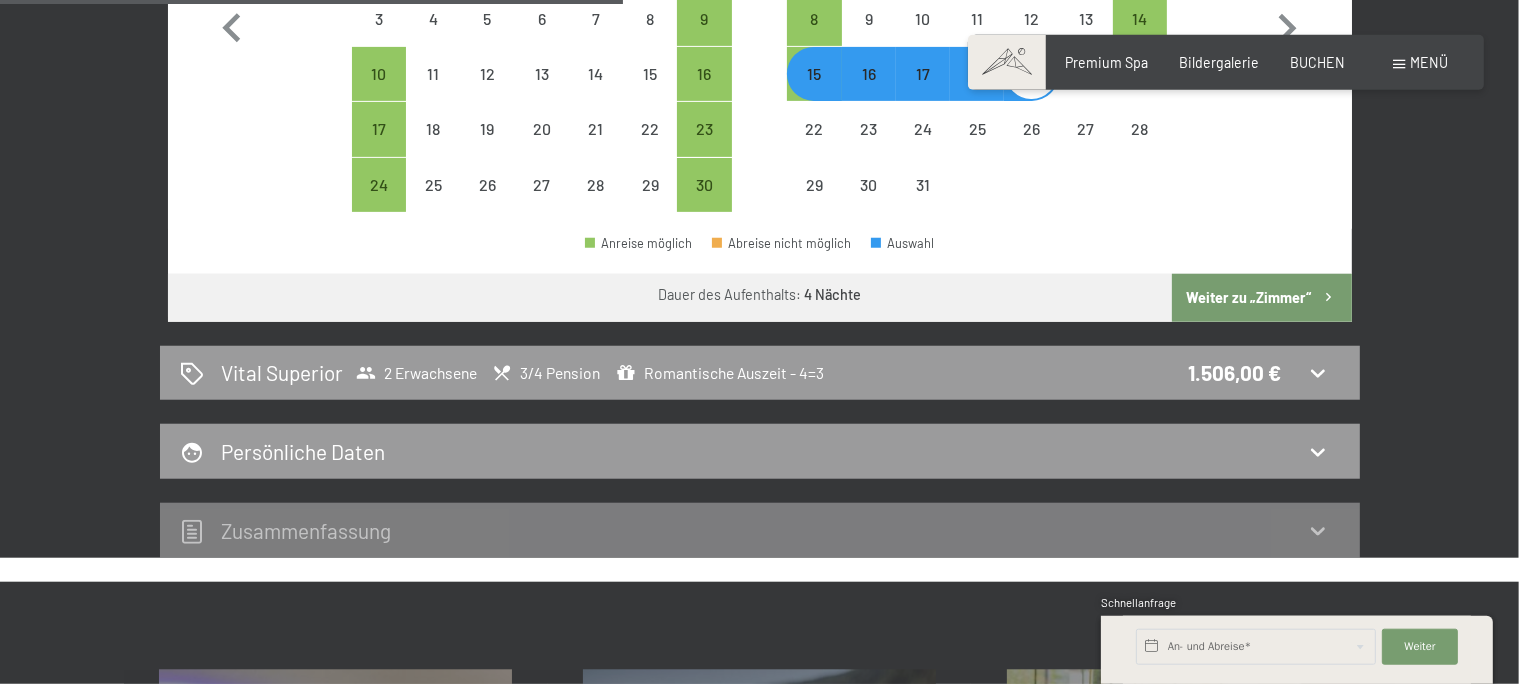scroll, scrollTop: 832, scrollLeft: 0, axis: vertical 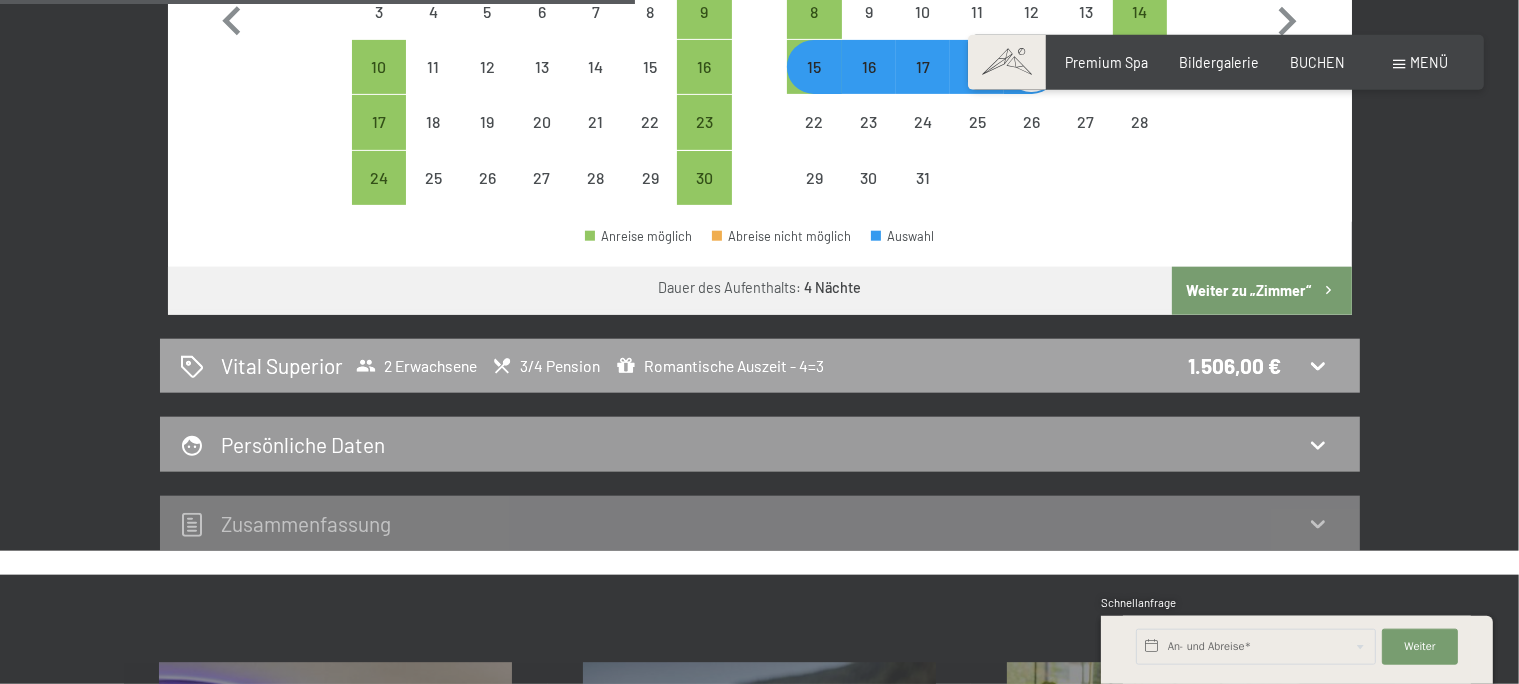 click on "Vital Superior 2 Erwachsene  3/4 Pension Romantische Auszeit - 4=3 1.506,00 €" at bounding box center [760, 365] 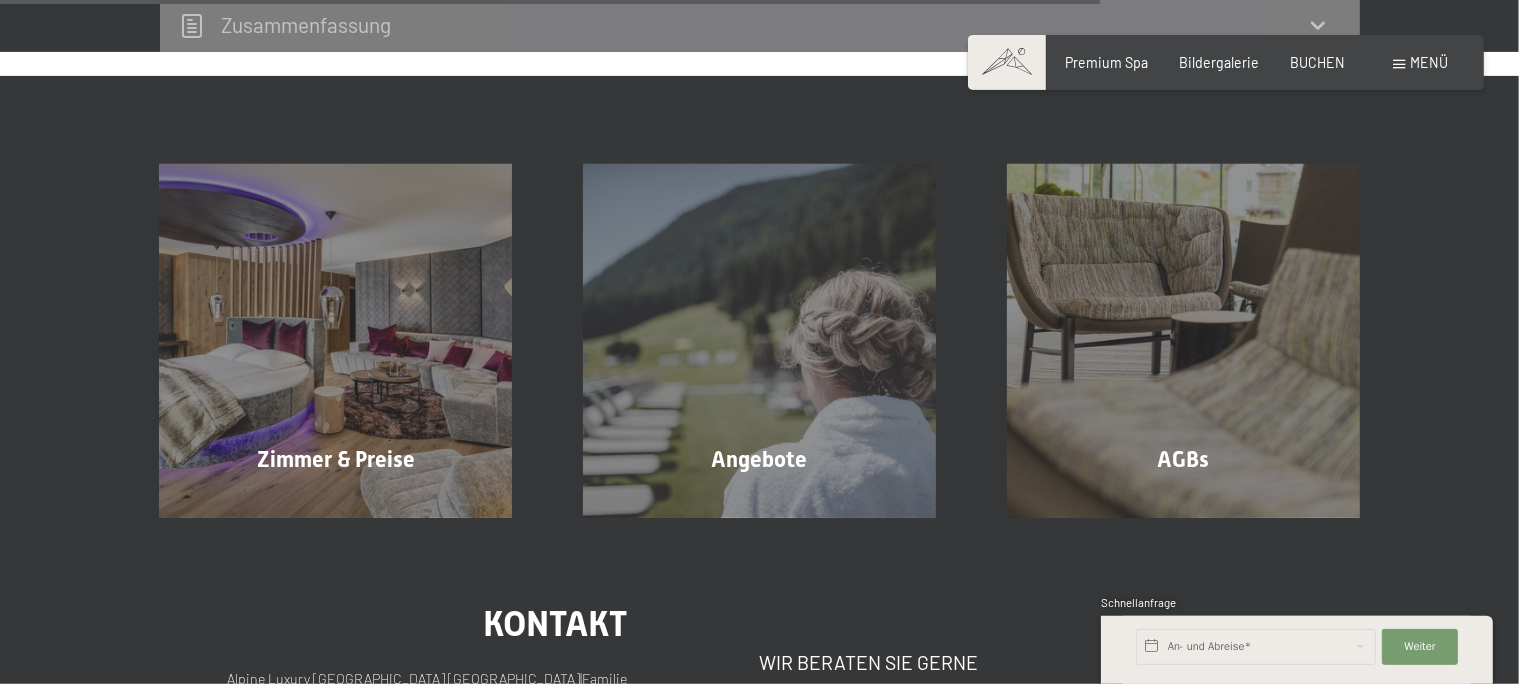 scroll, scrollTop: 0, scrollLeft: 0, axis: both 